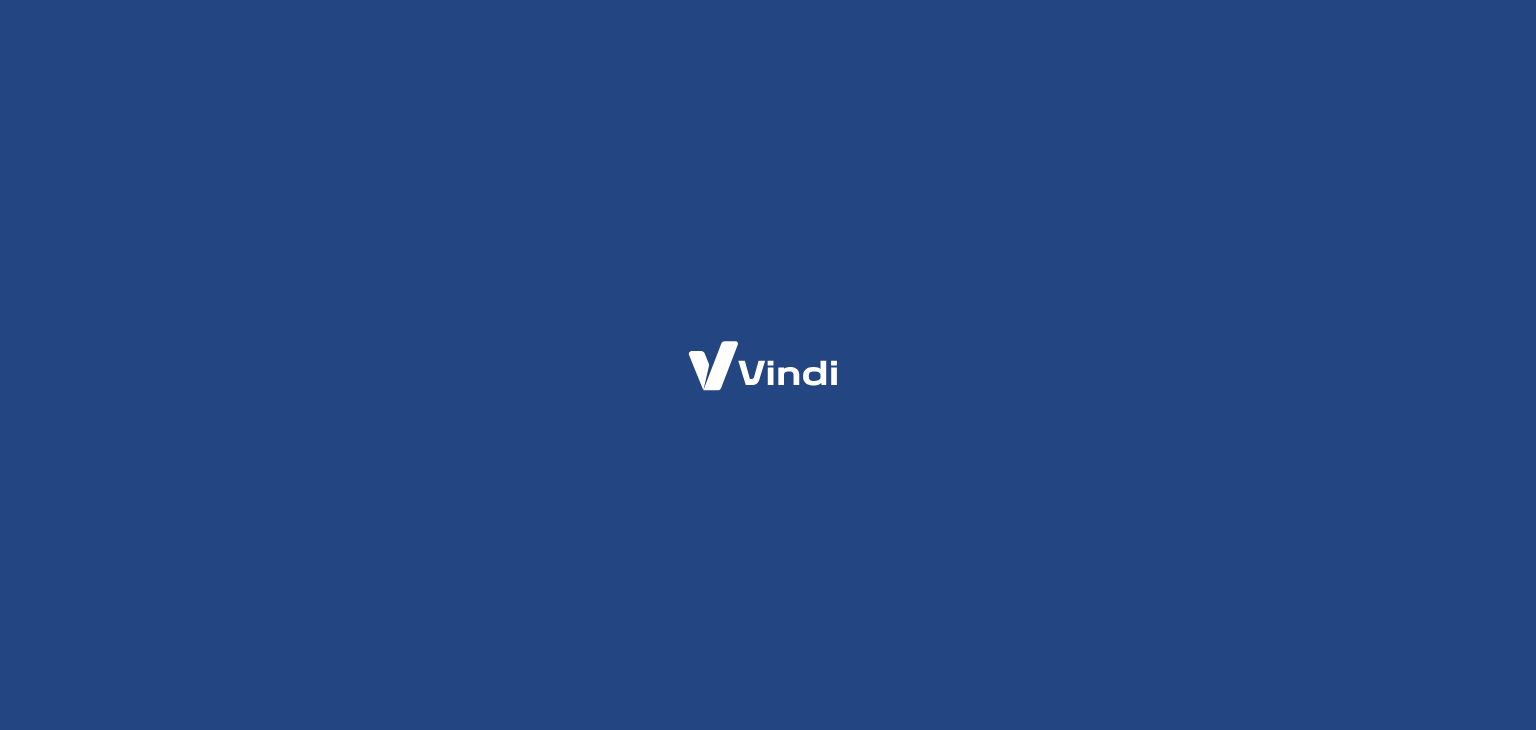scroll, scrollTop: 0, scrollLeft: 0, axis: both 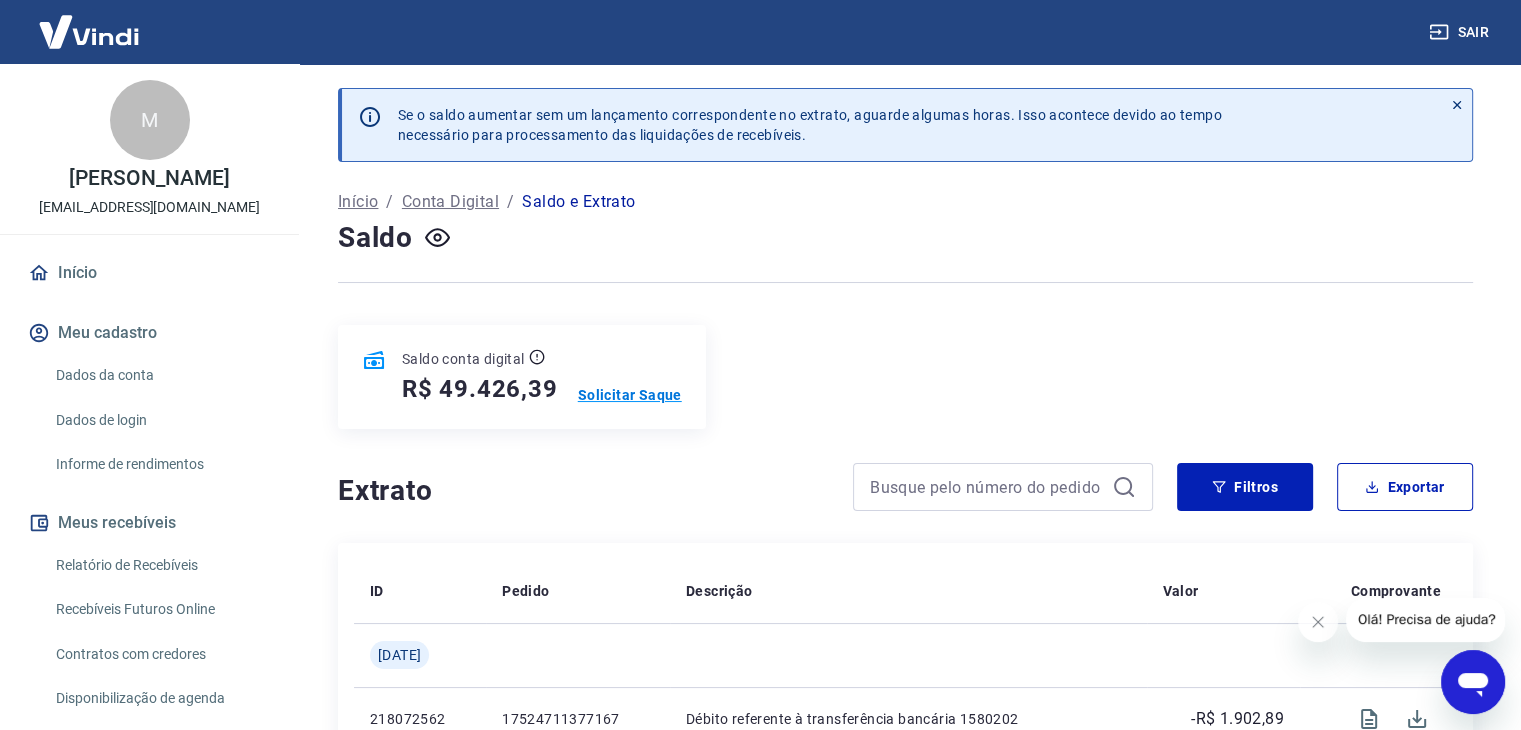 click on "Solicitar Saque" at bounding box center (630, 395) 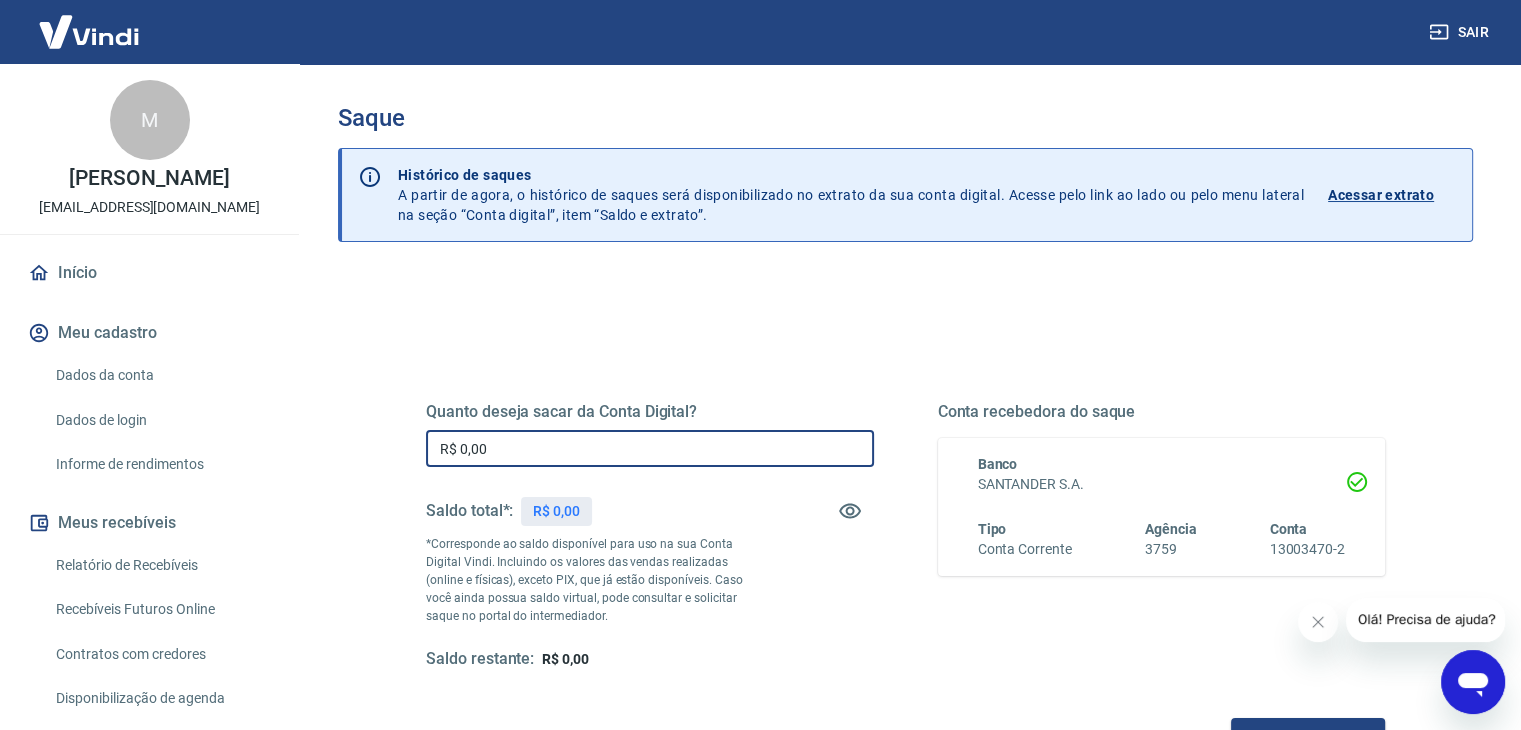 click on "R$ 0,00" at bounding box center (650, 448) 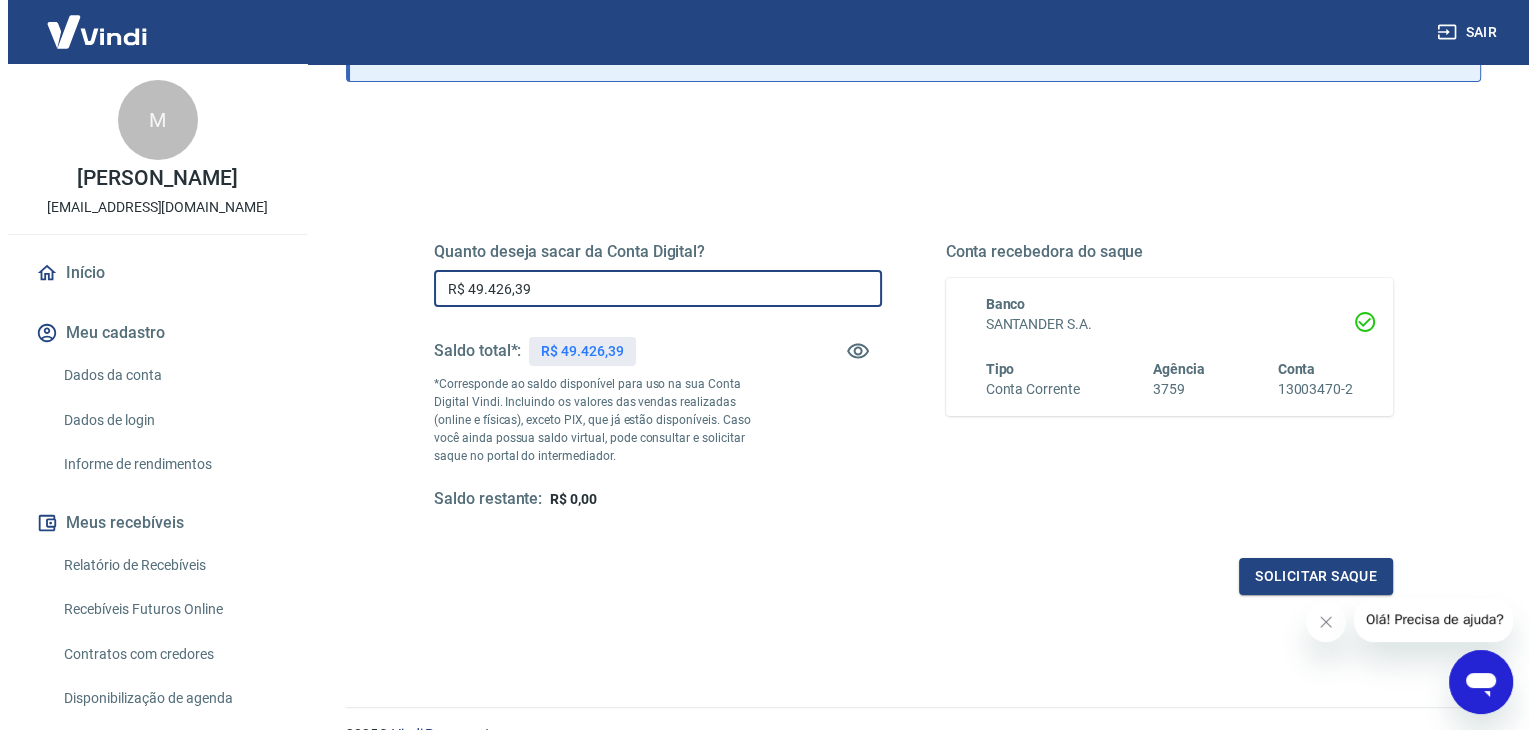scroll, scrollTop: 158, scrollLeft: 0, axis: vertical 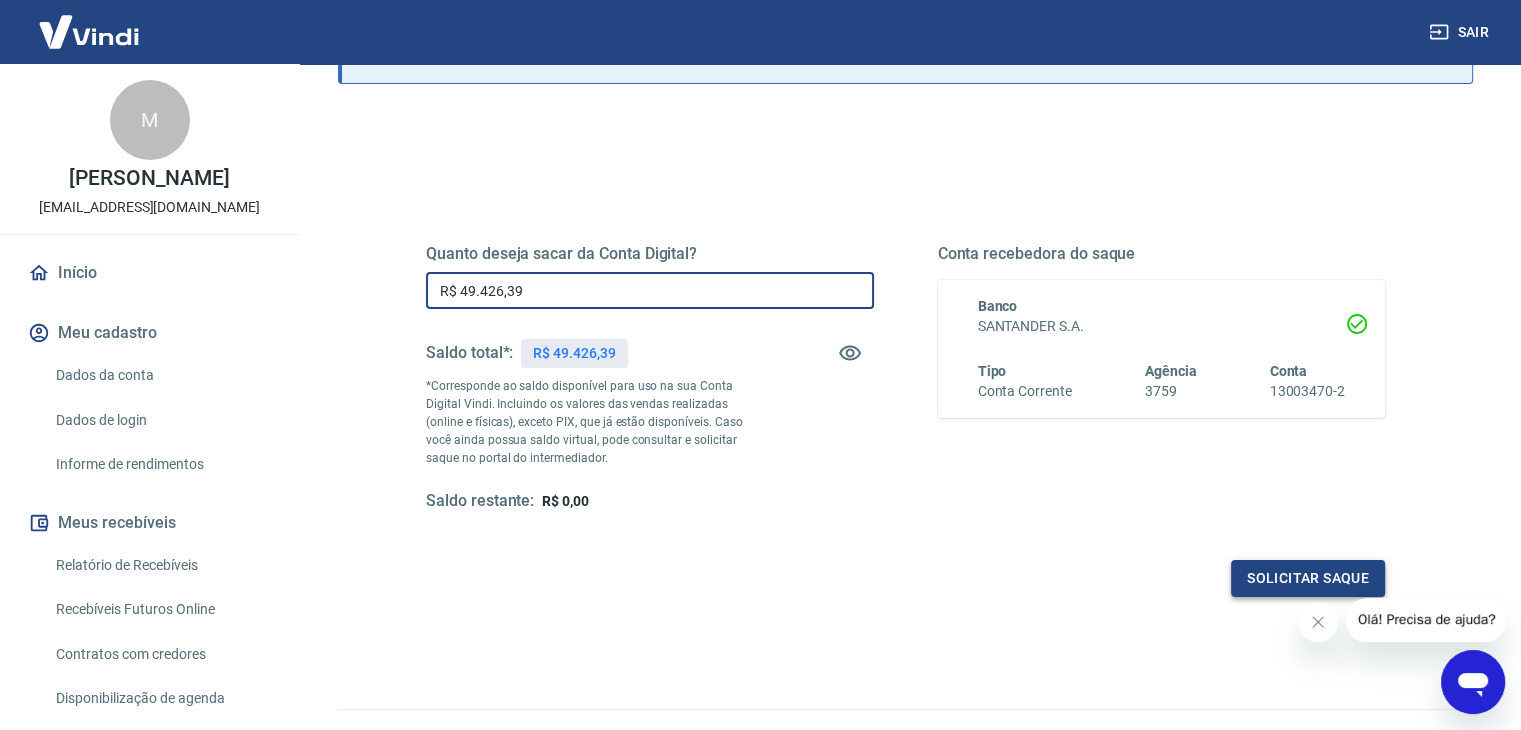 type on "R$ 49.426,39" 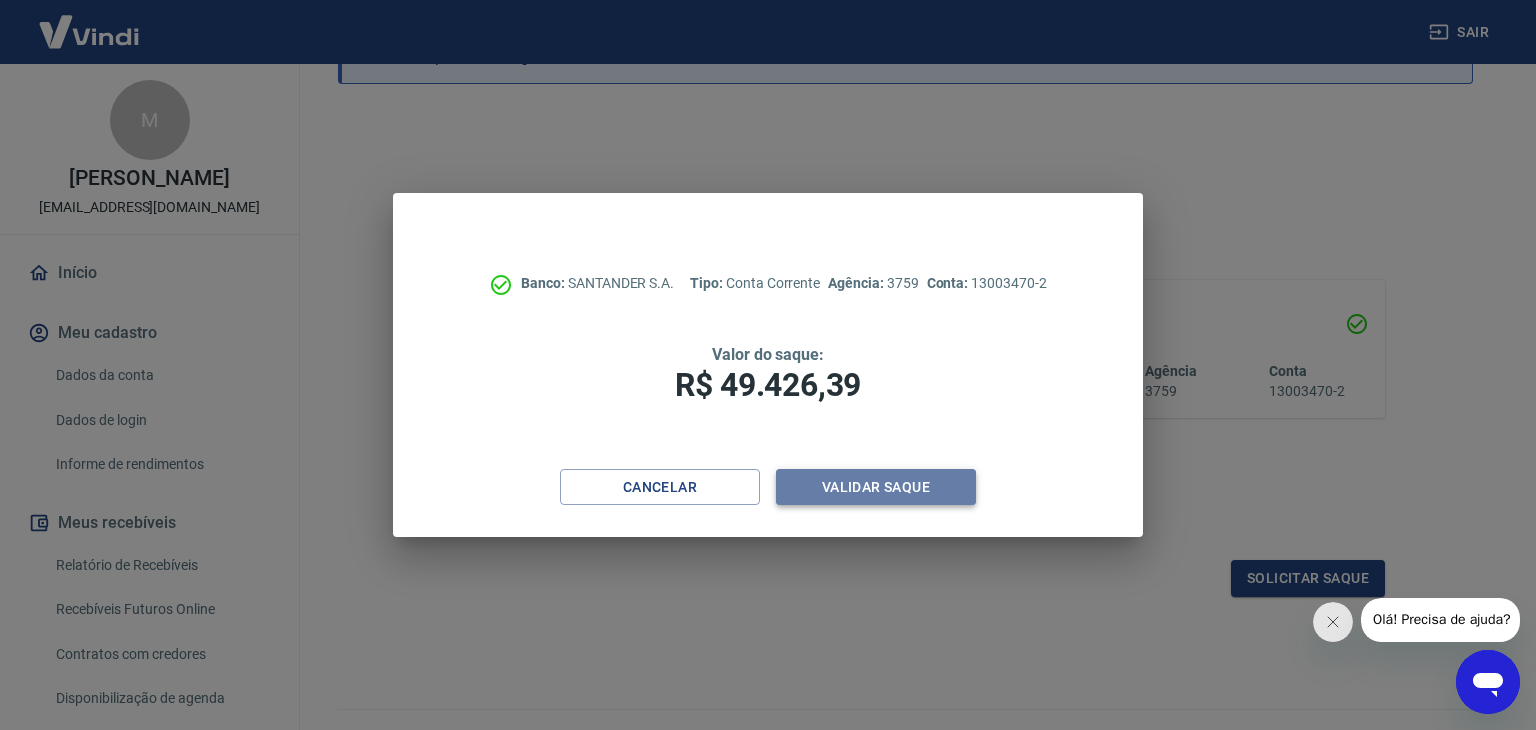 click on "Validar saque" at bounding box center [876, 487] 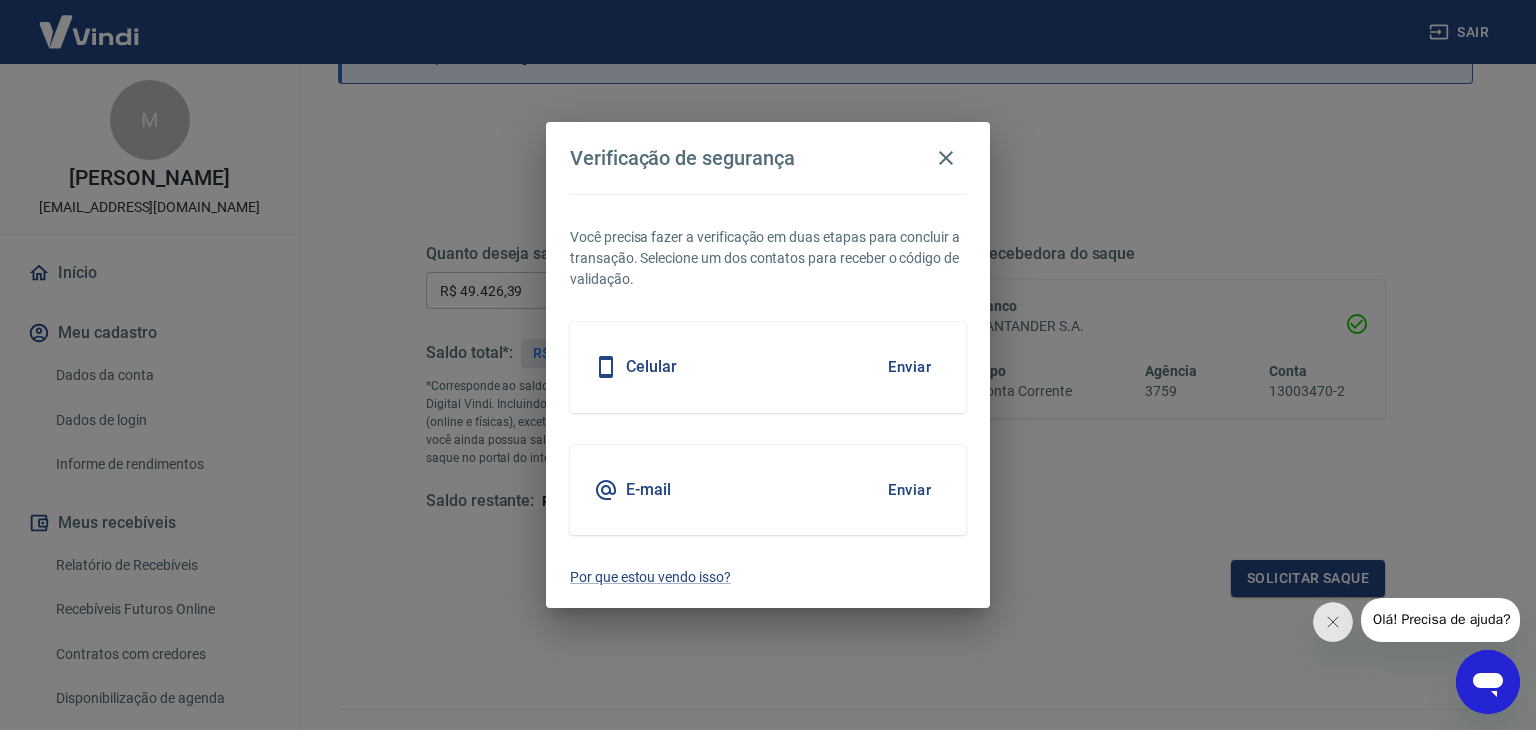 click on "Celular Enviar" at bounding box center (768, 367) 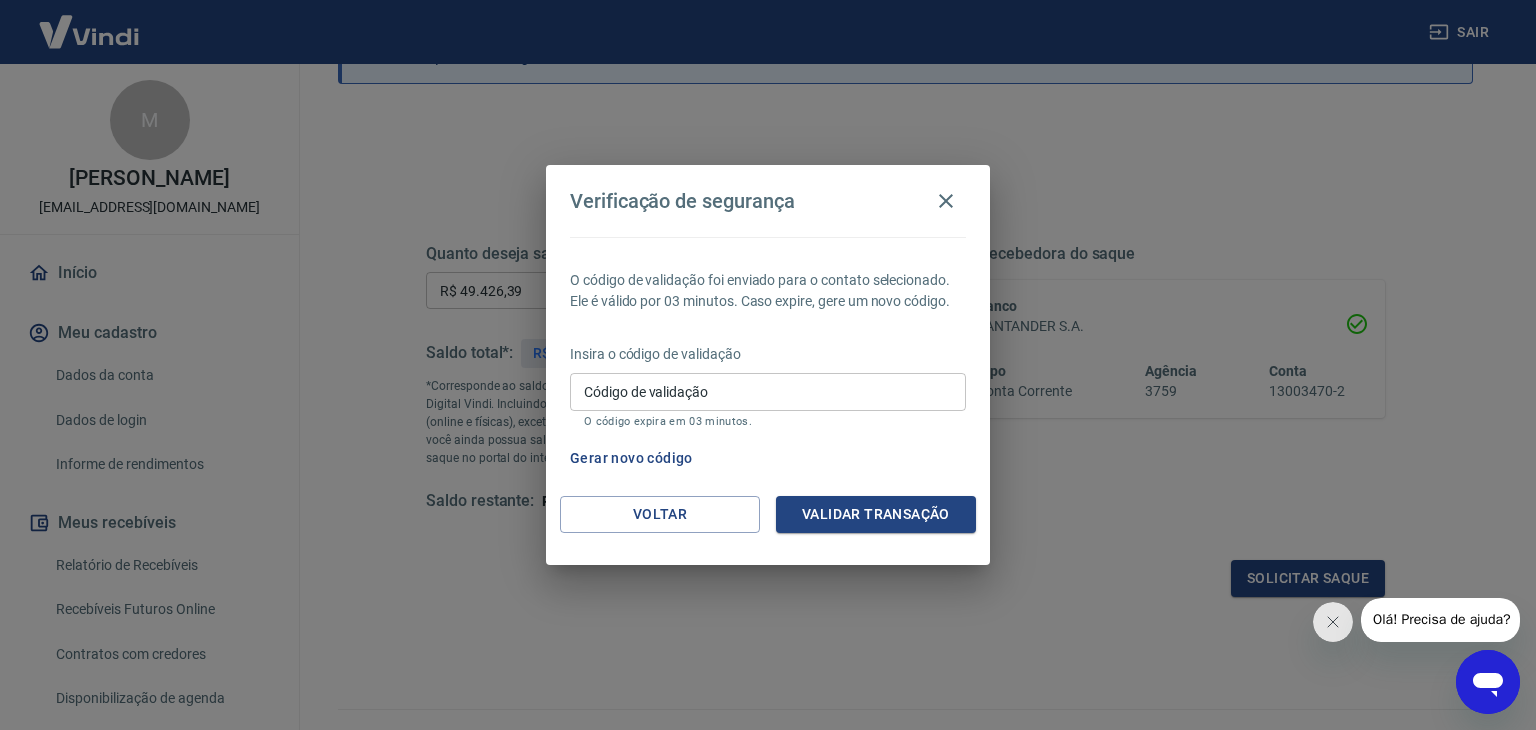 click on "Código de validação" at bounding box center (768, 391) 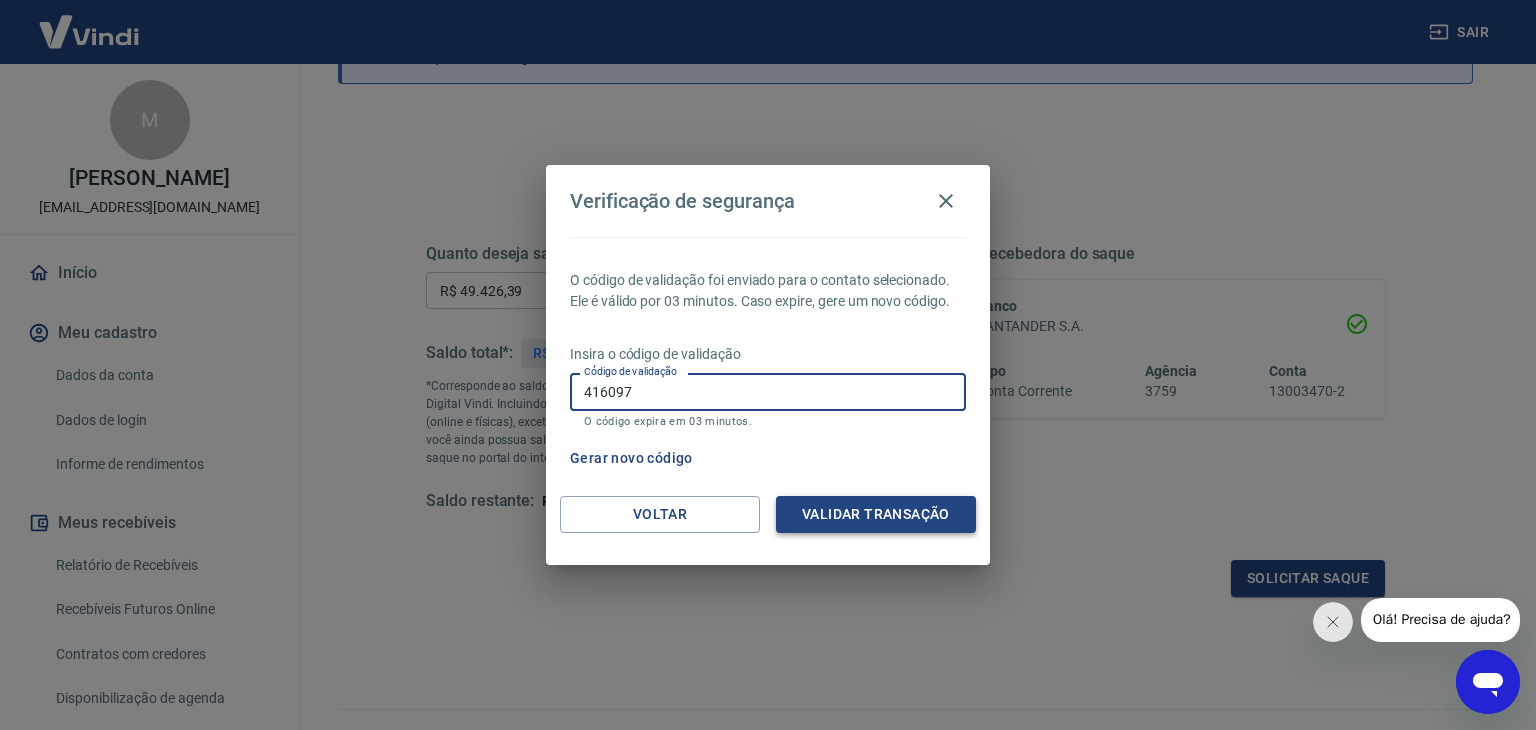 type on "416097" 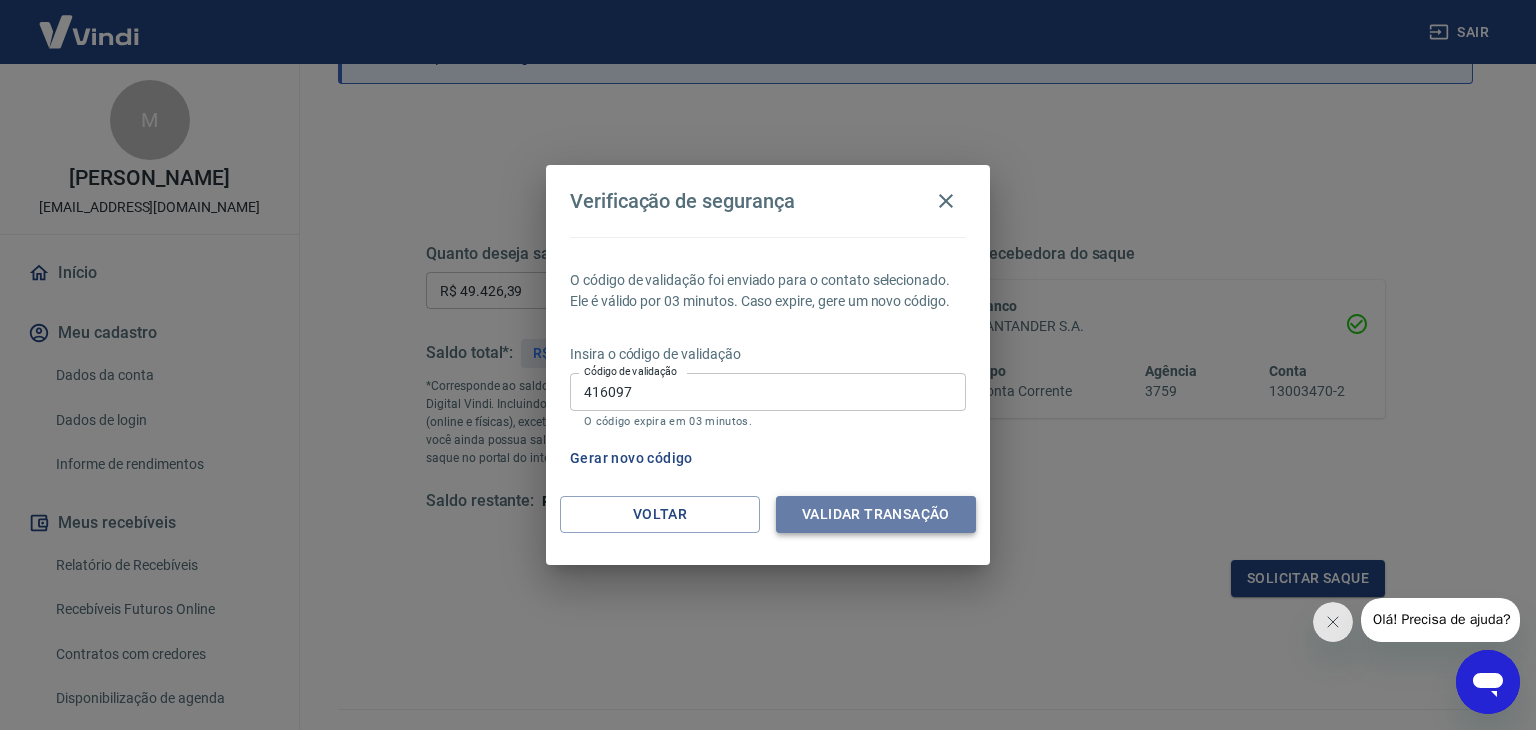 click on "Validar transação" at bounding box center [876, 514] 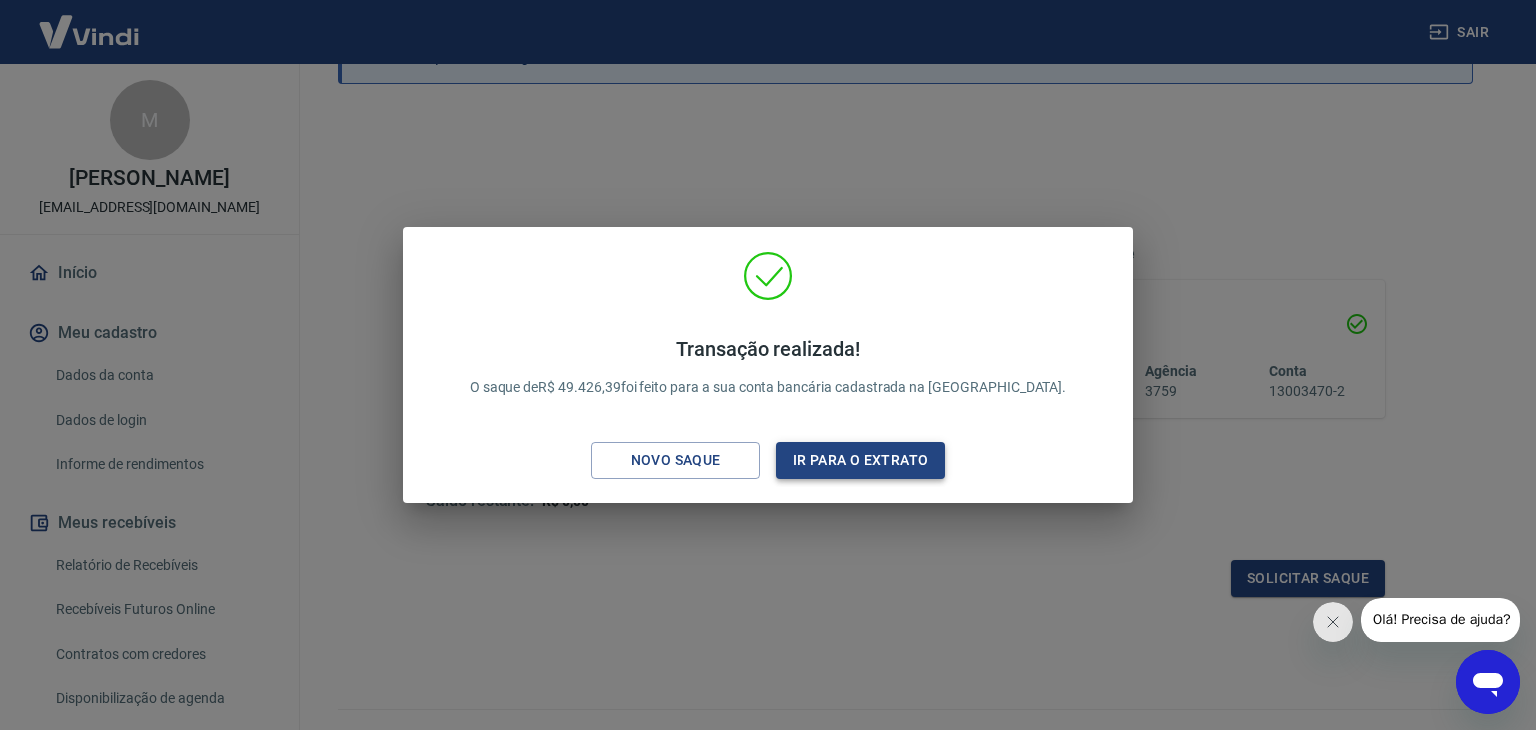 click on "Ir para o extrato" at bounding box center (860, 460) 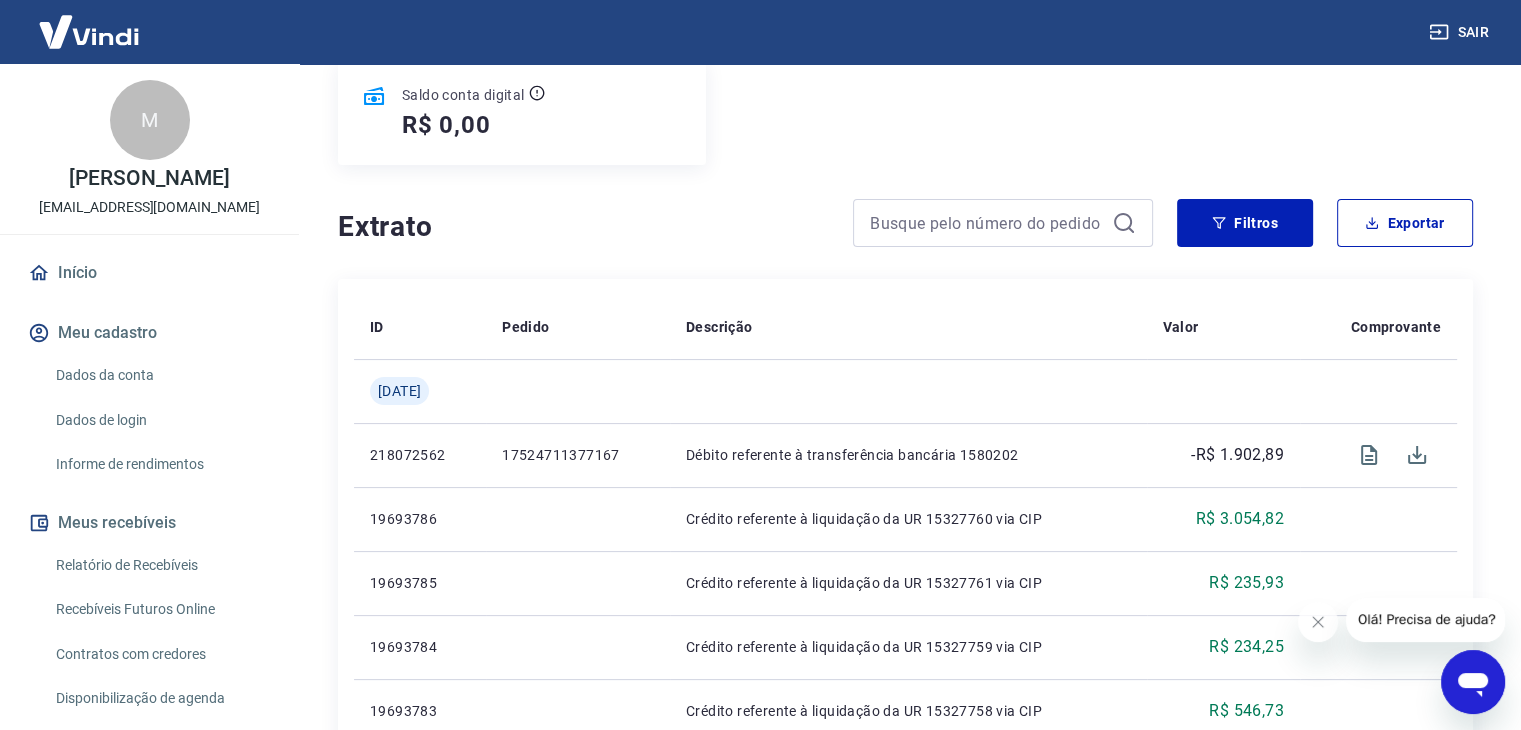 scroll, scrollTop: 0, scrollLeft: 0, axis: both 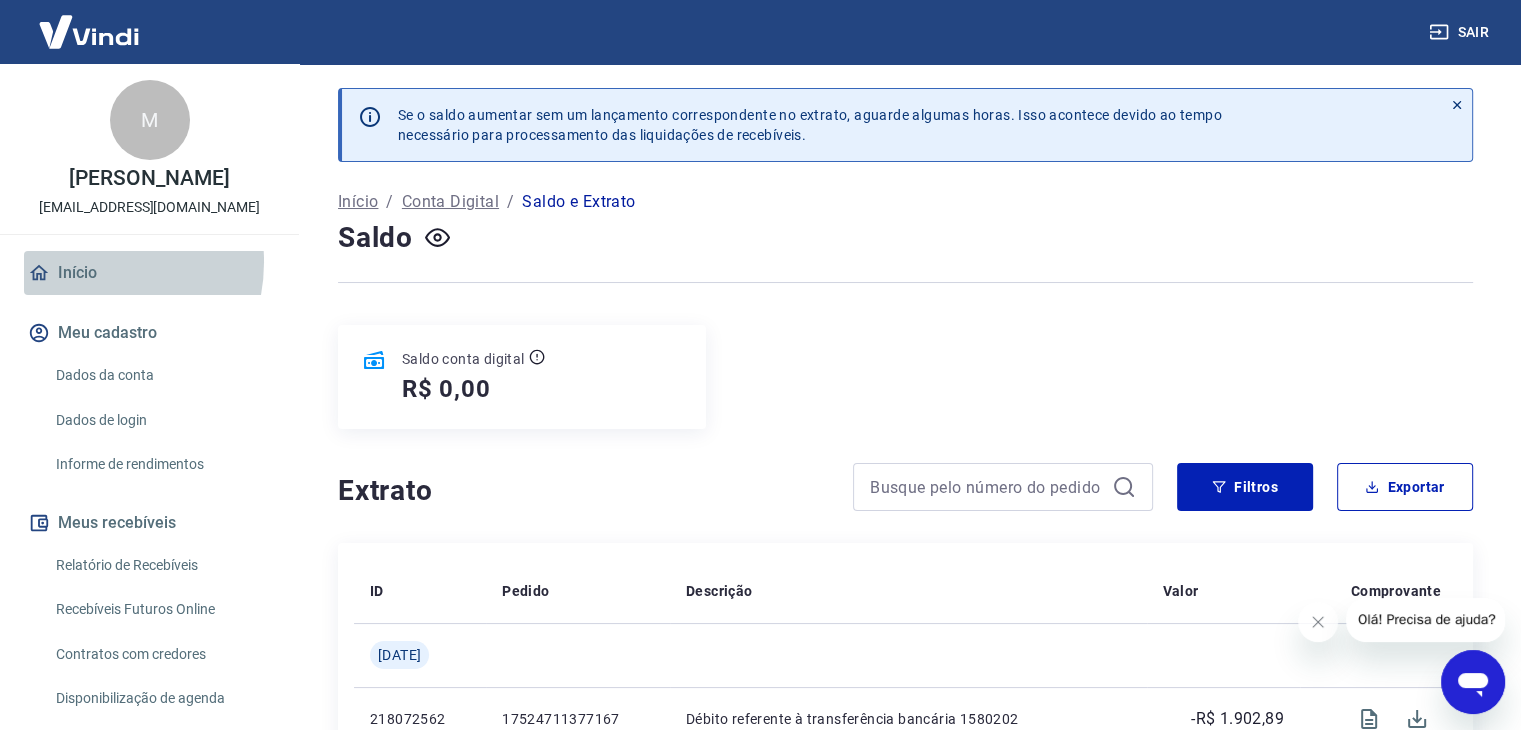 click on "Início" at bounding box center (149, 273) 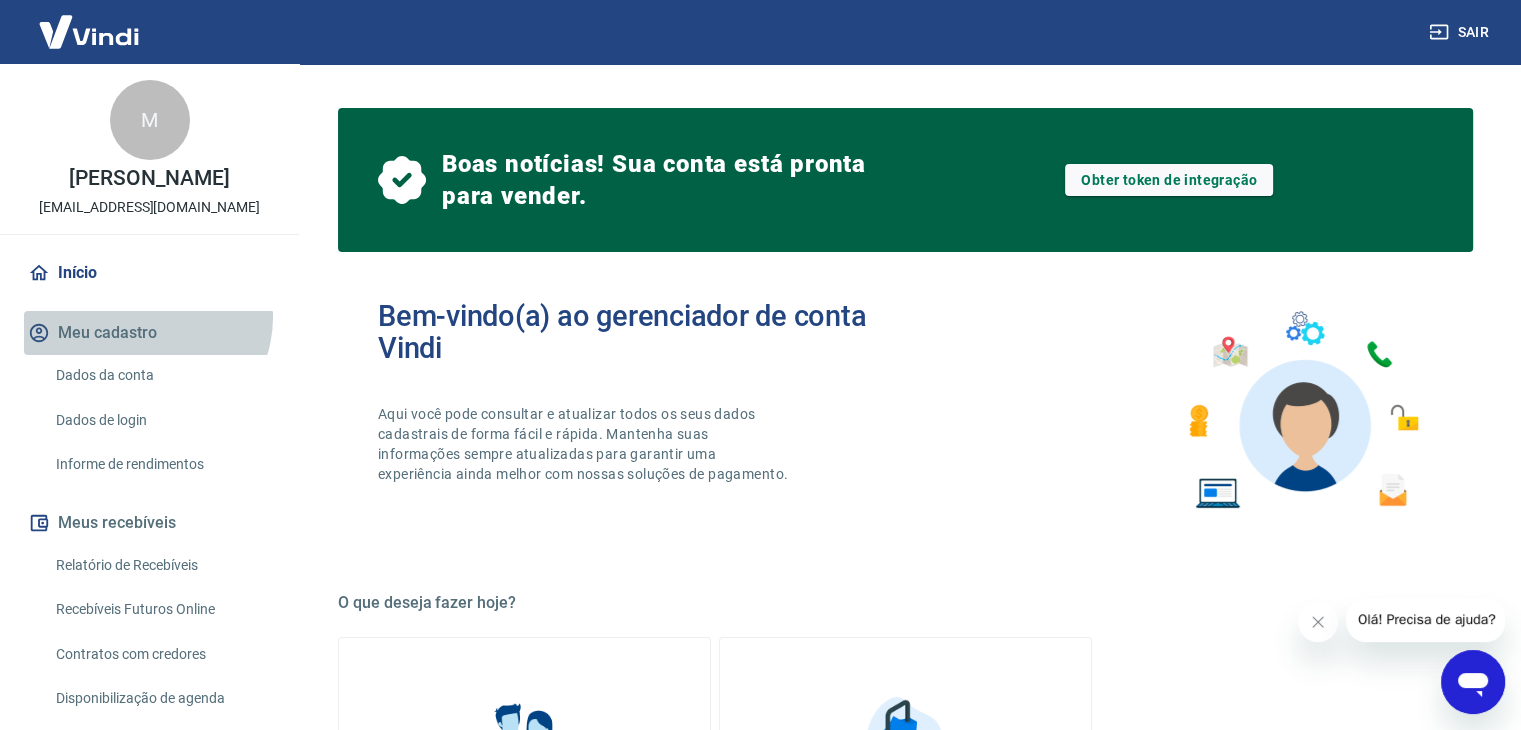 click on "Meu cadastro" at bounding box center [149, 333] 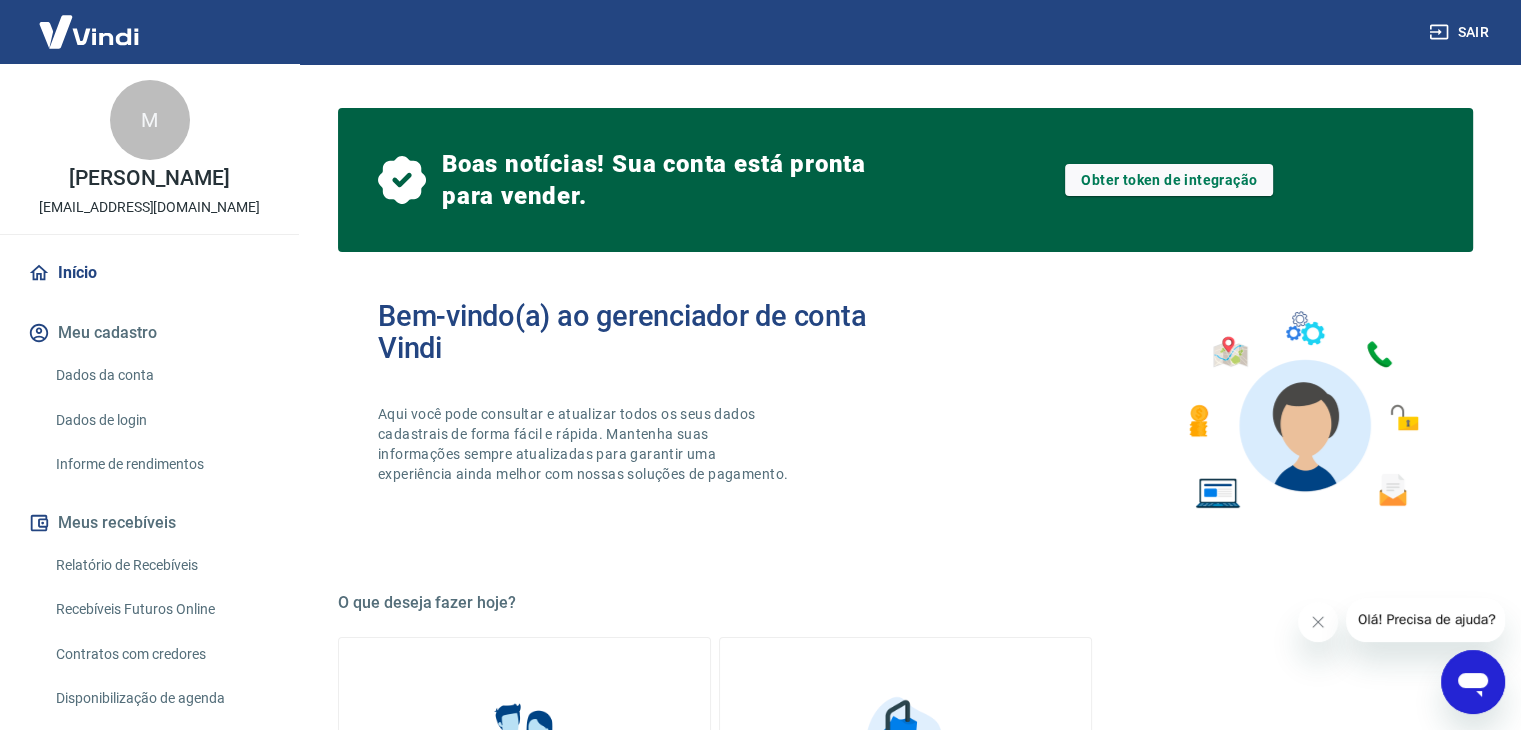 scroll, scrollTop: 358, scrollLeft: 0, axis: vertical 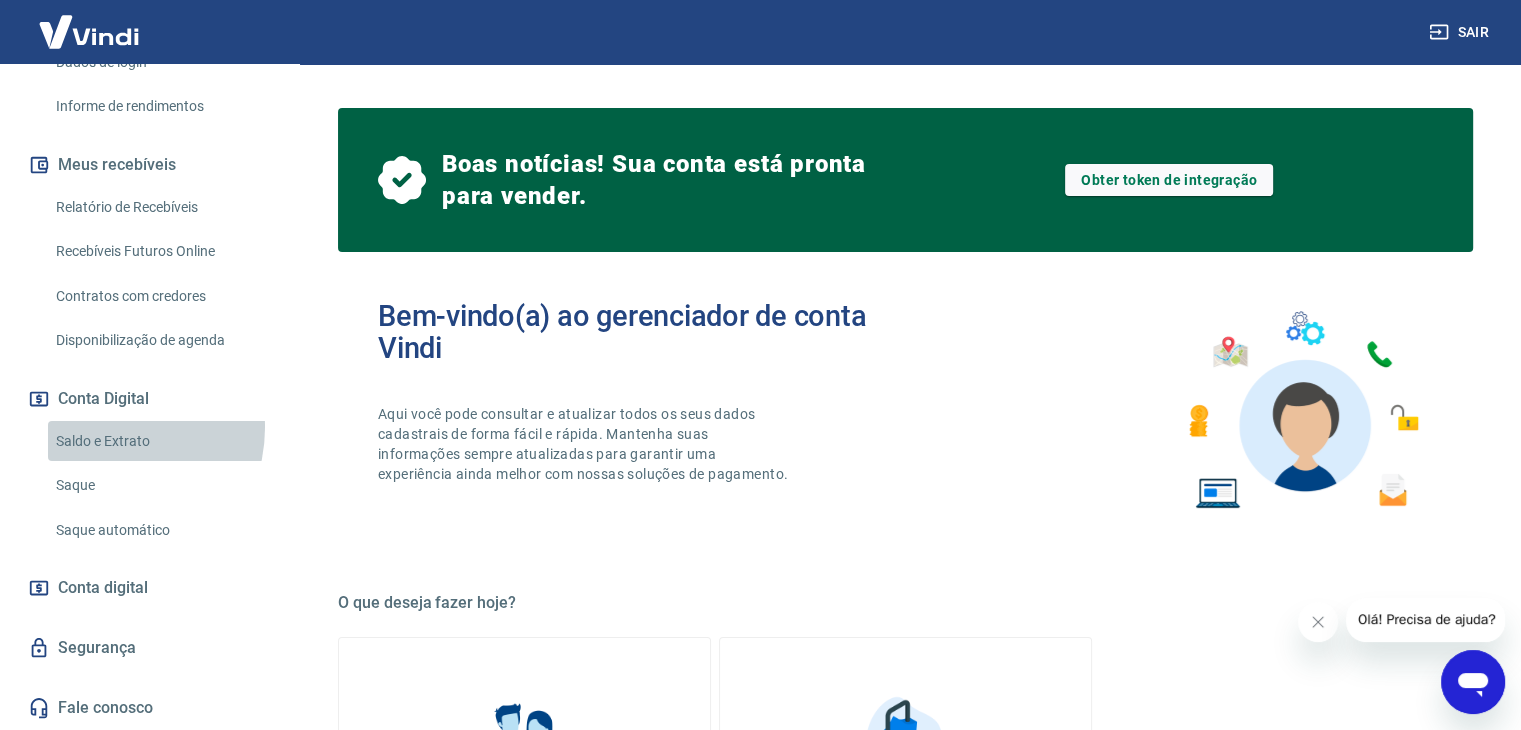click on "Saldo e Extrato" at bounding box center (161, 441) 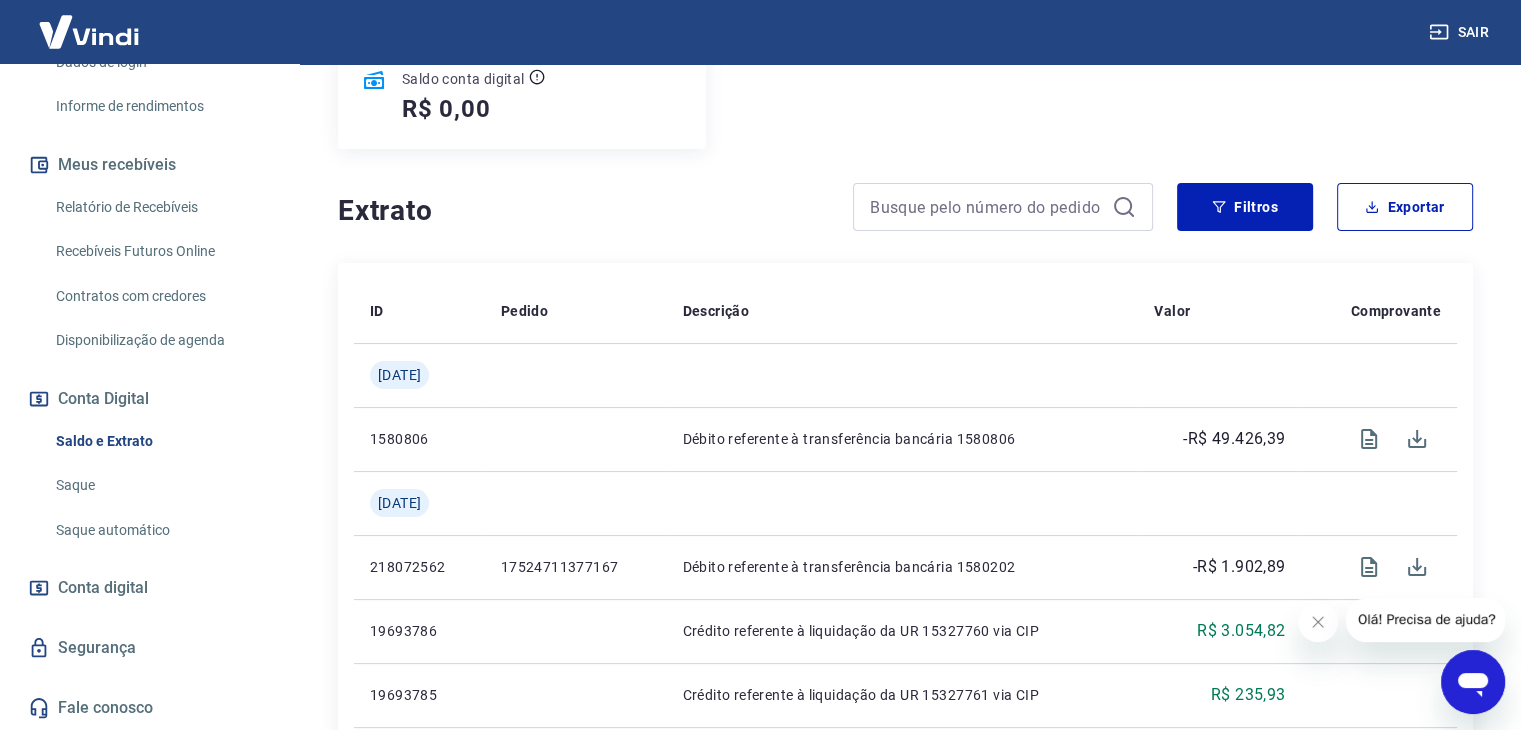 scroll, scrollTop: 400, scrollLeft: 0, axis: vertical 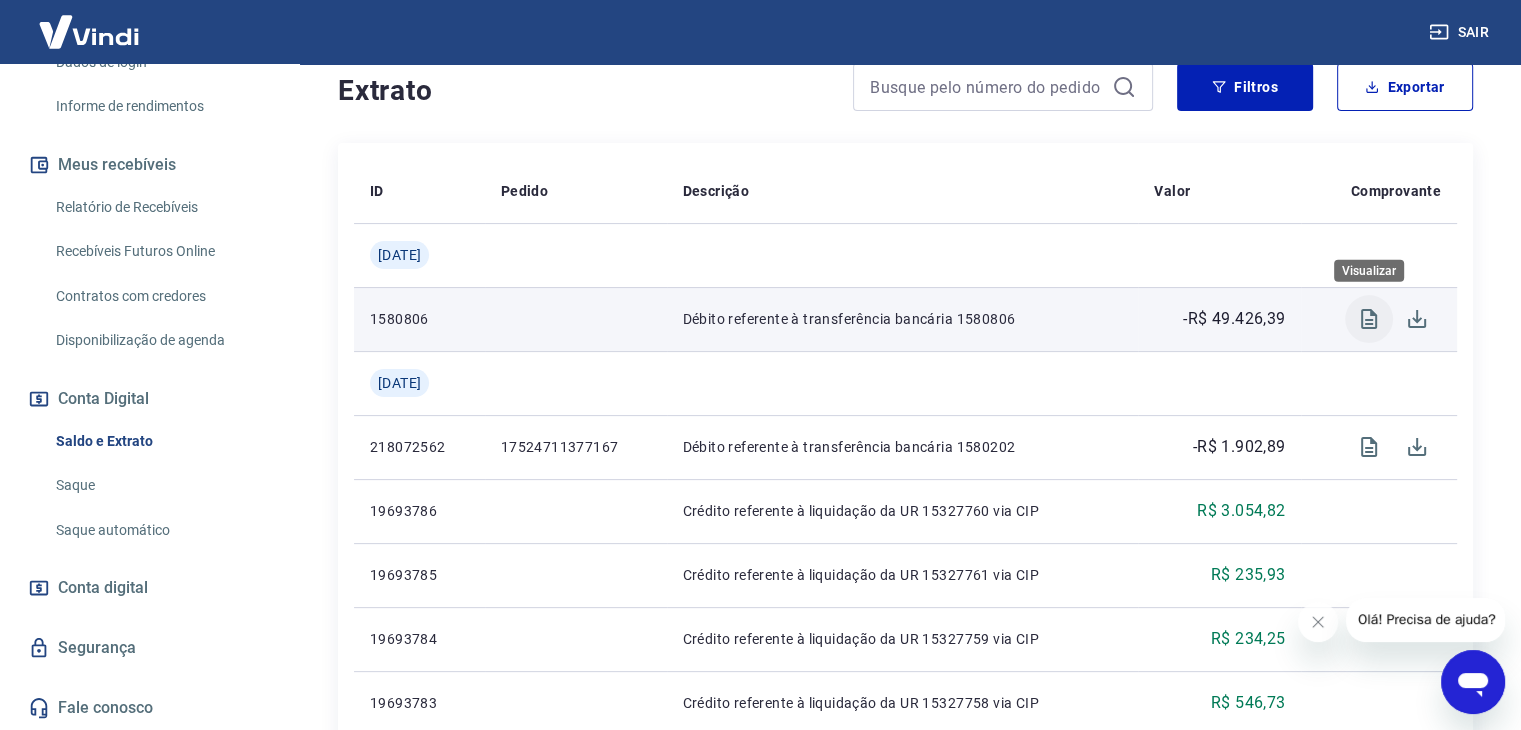click 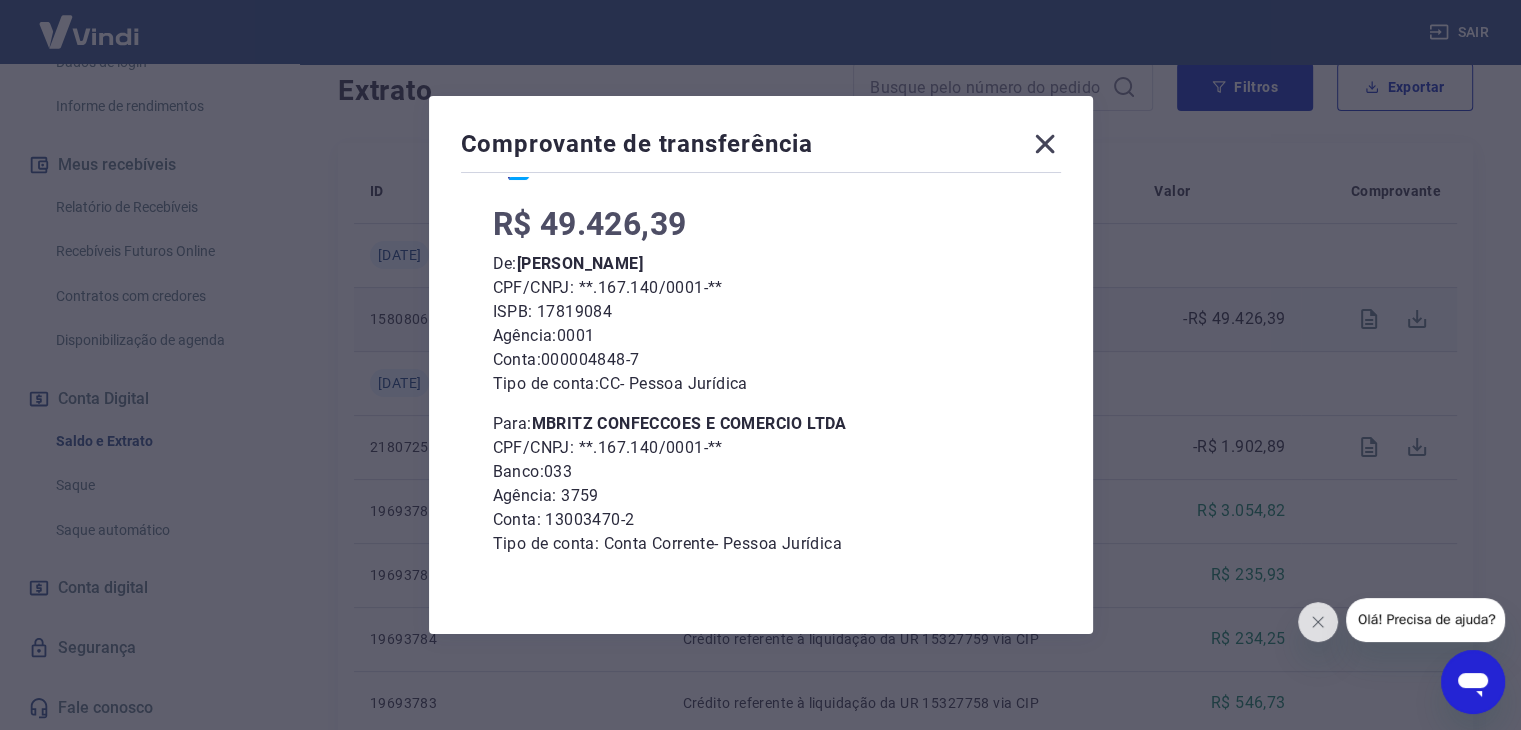 scroll, scrollTop: 150, scrollLeft: 0, axis: vertical 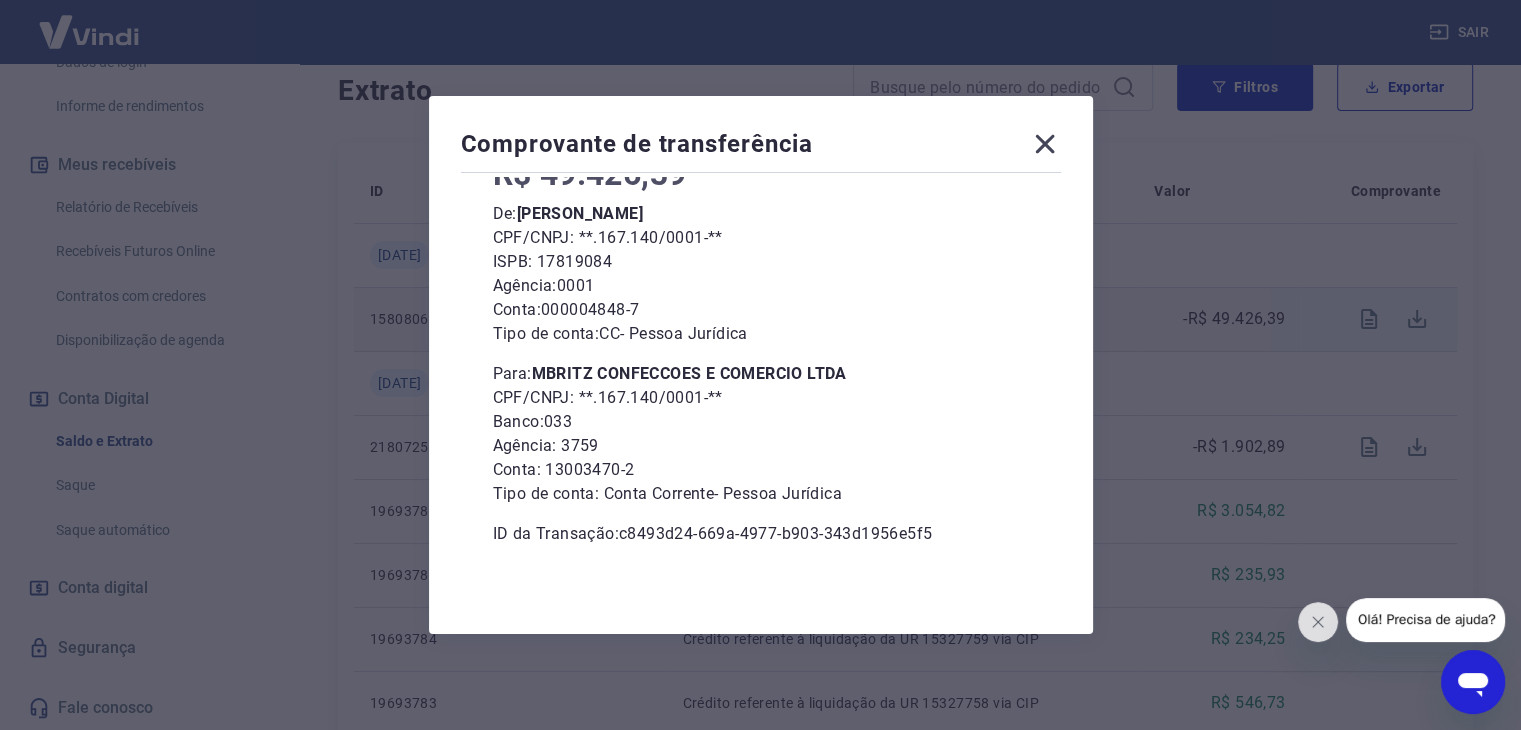 click 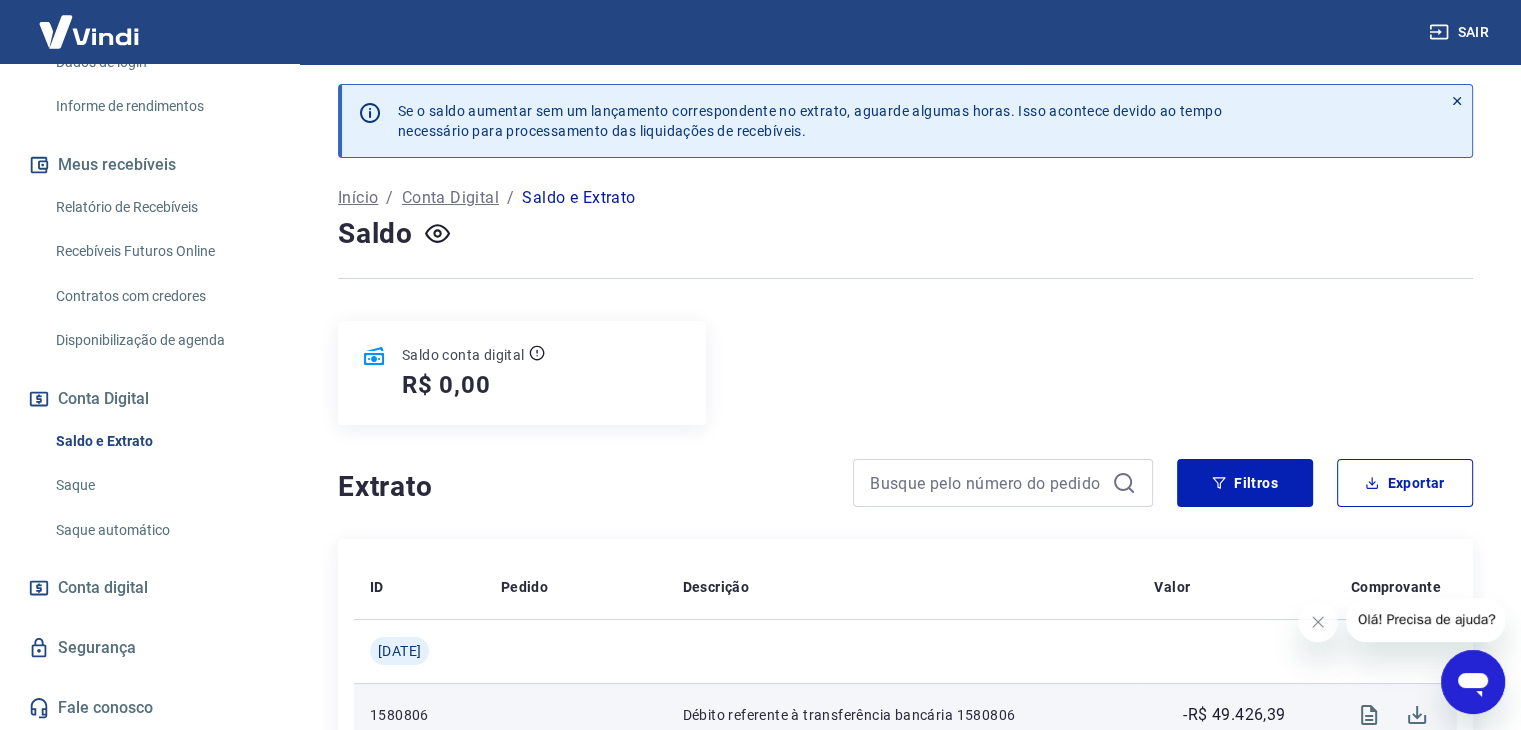 scroll, scrollTop: 0, scrollLeft: 0, axis: both 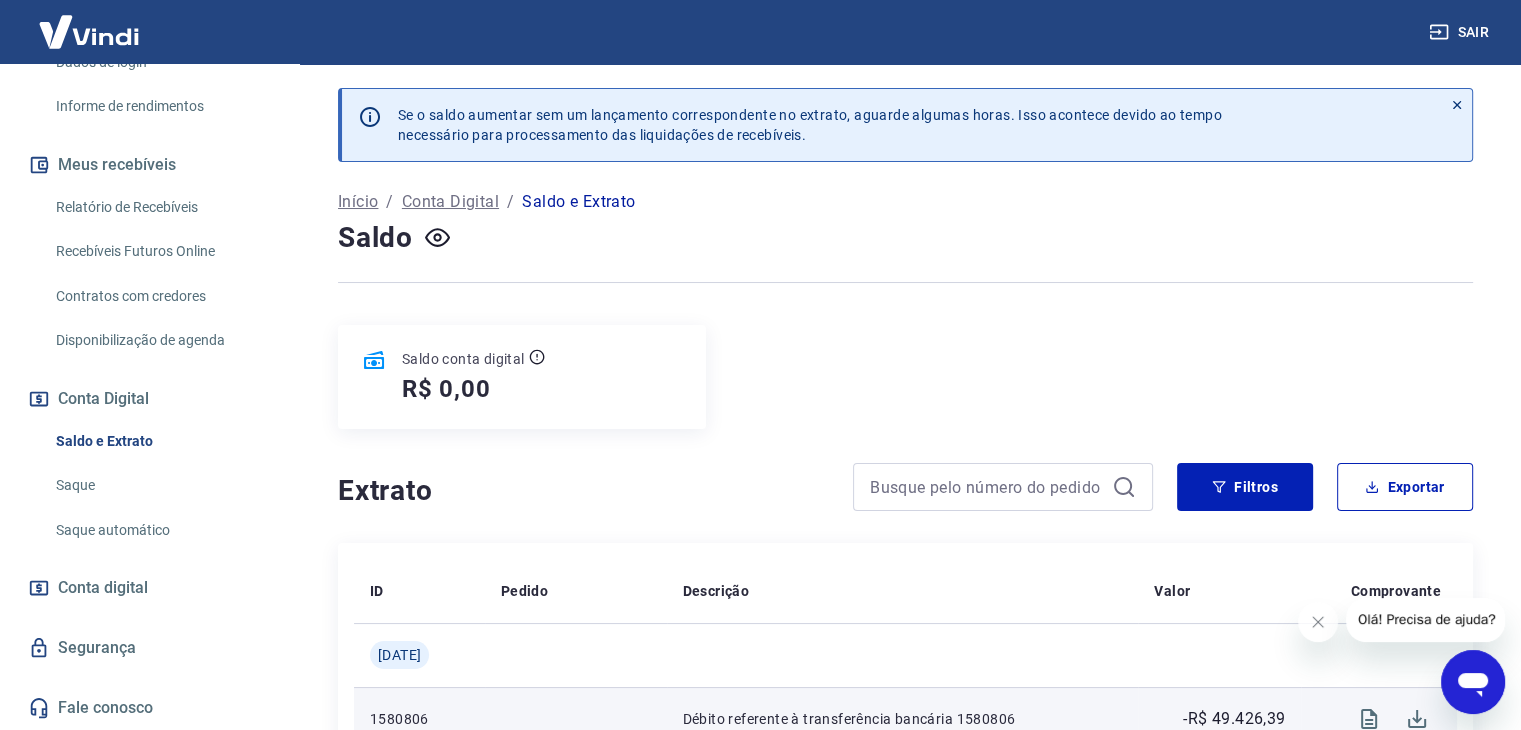click on "Saque" at bounding box center [161, 485] 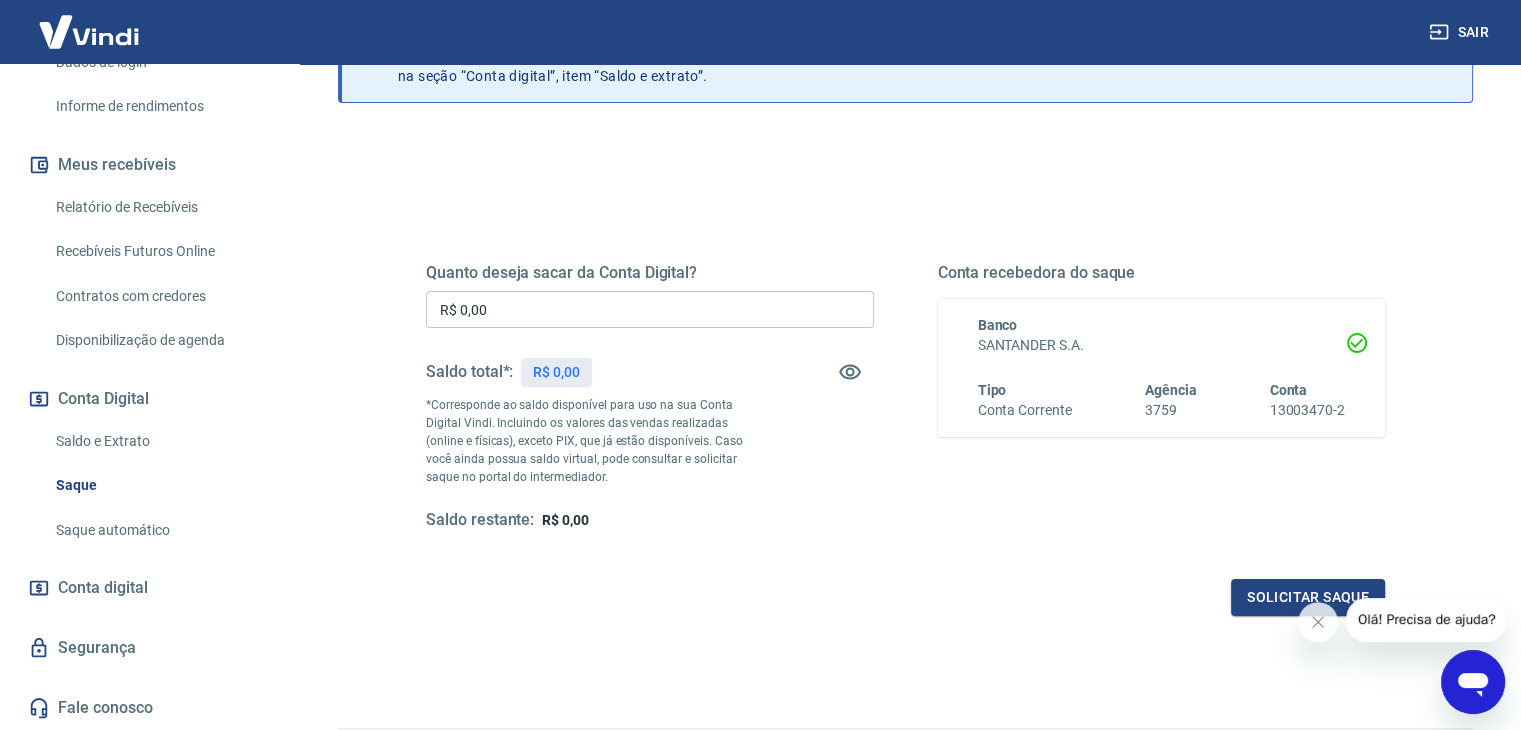 scroll, scrollTop: 200, scrollLeft: 0, axis: vertical 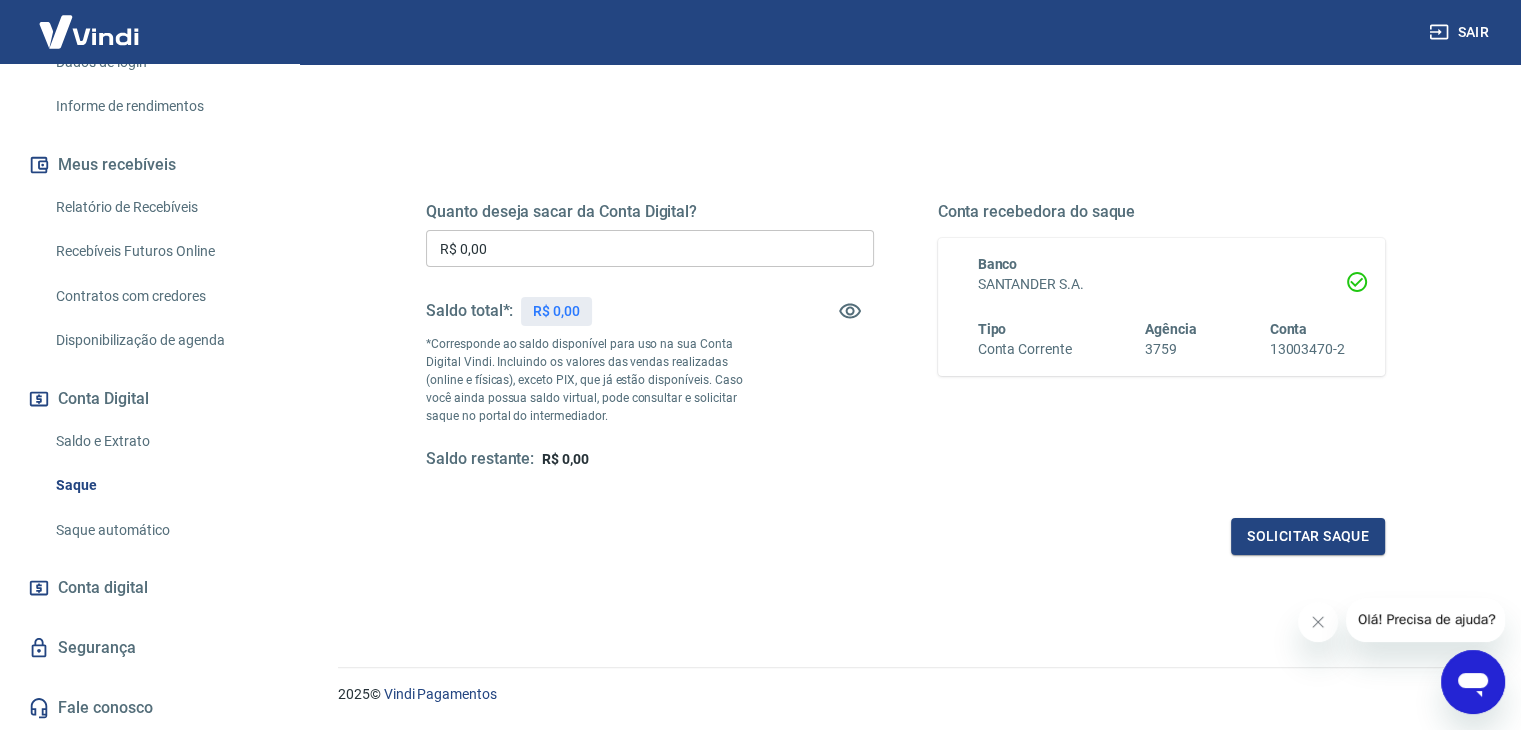 click on "Saque automático" at bounding box center [161, 530] 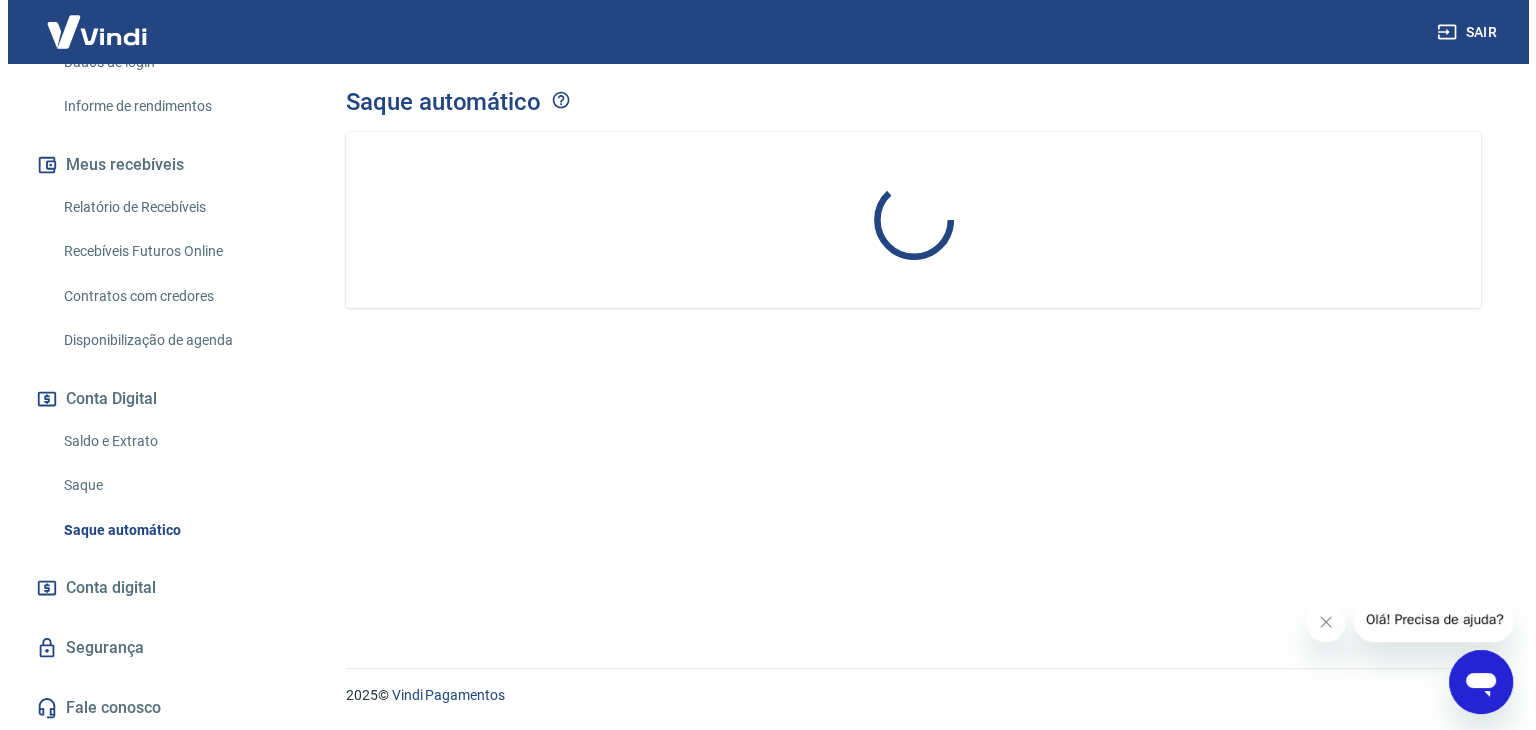 scroll, scrollTop: 0, scrollLeft: 0, axis: both 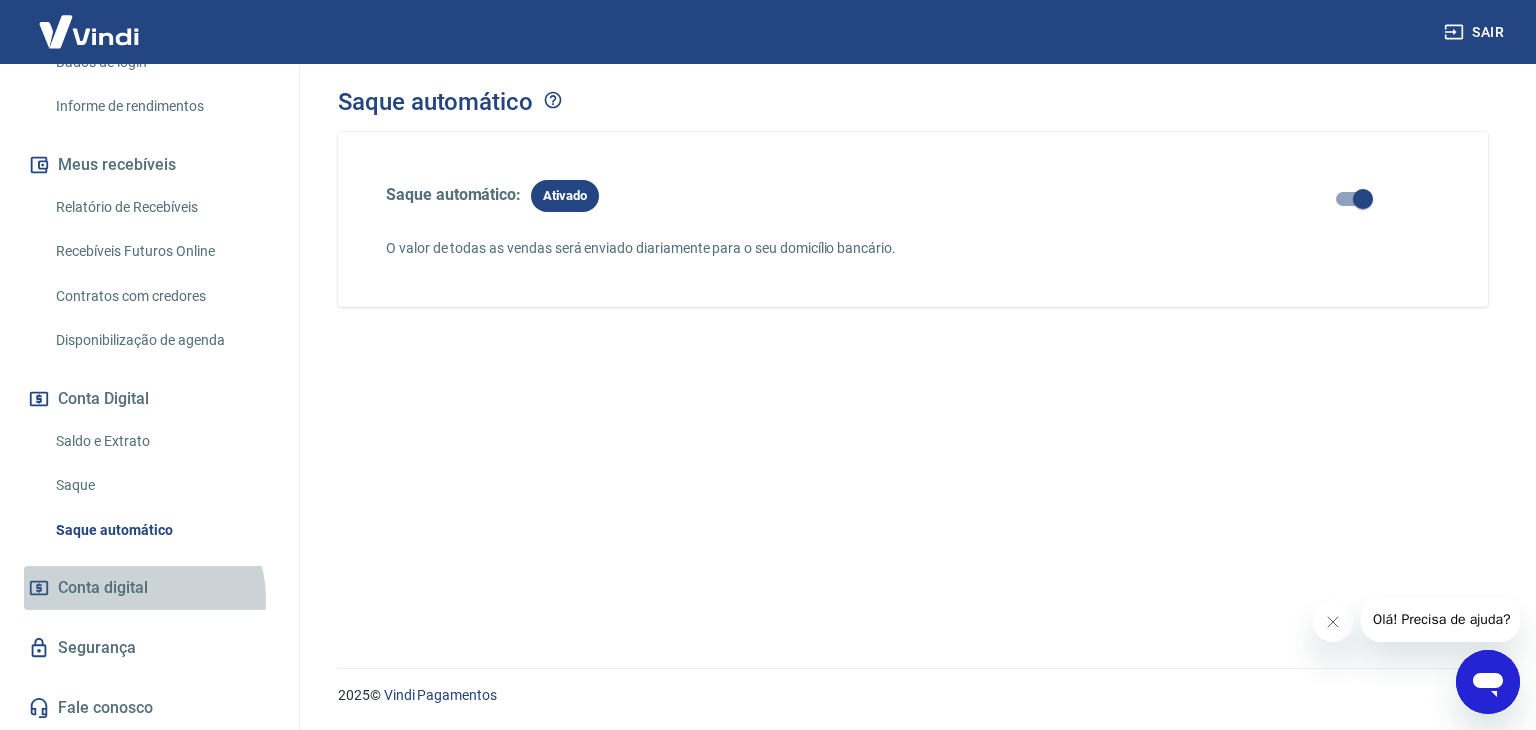 click on "Conta digital" at bounding box center [103, 588] 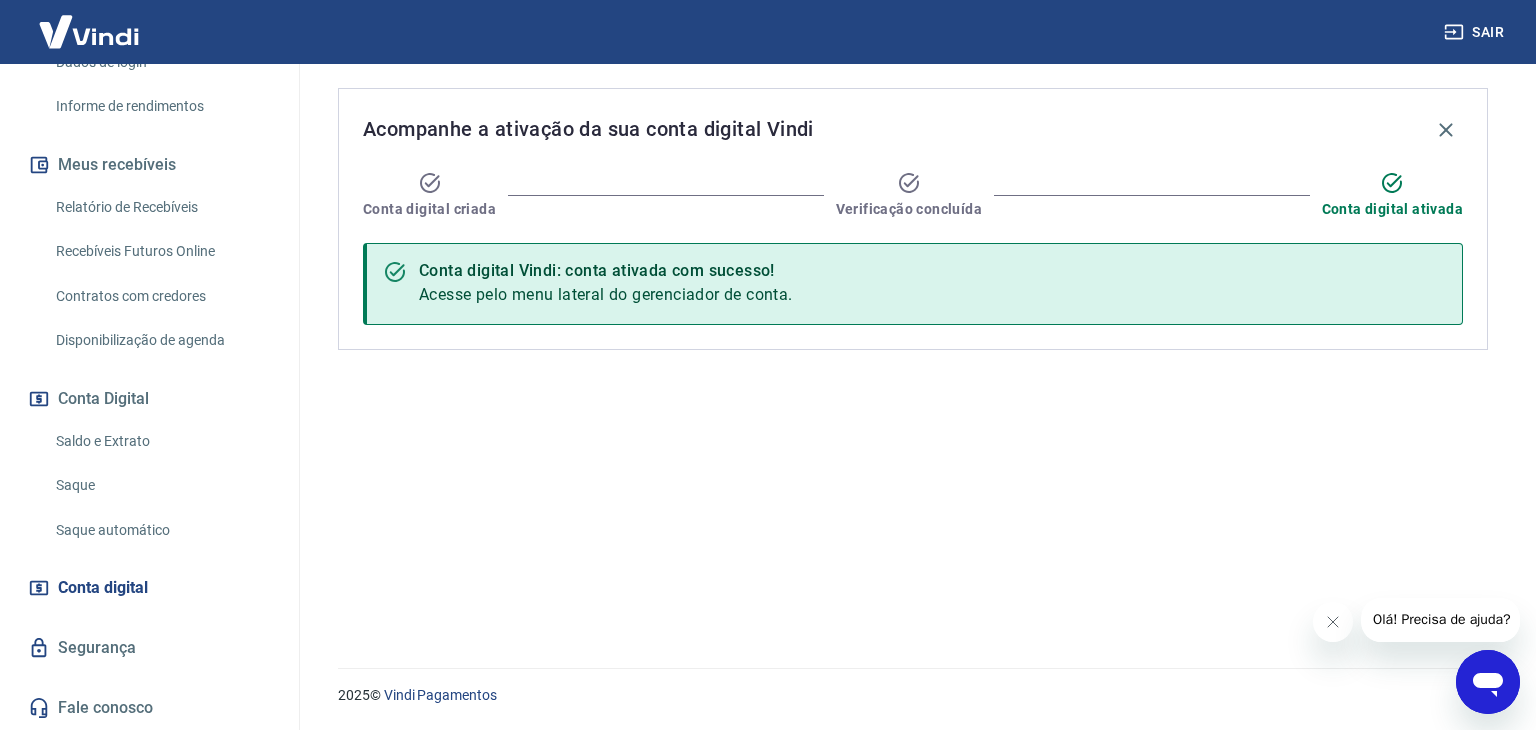 click on "Conta Digital" at bounding box center (149, 399) 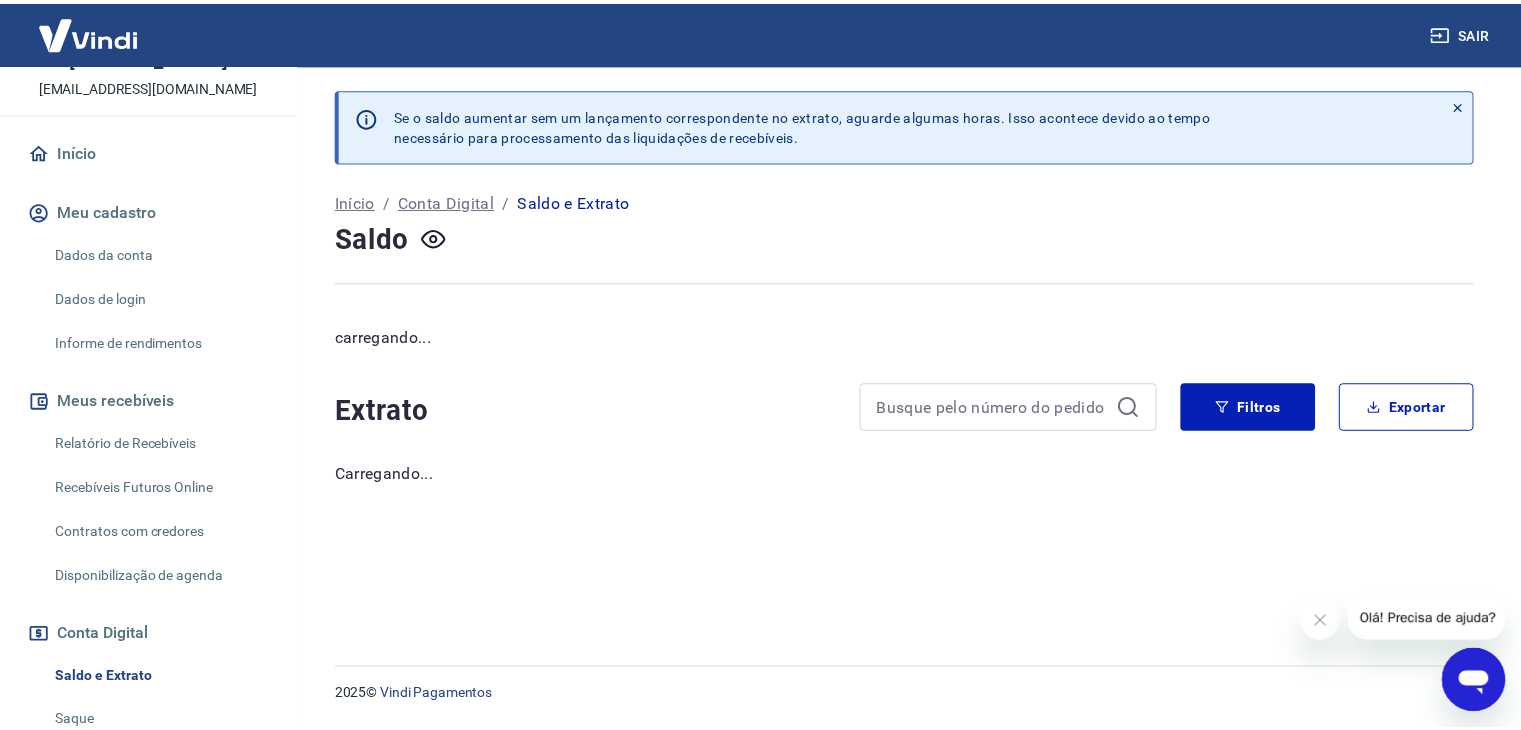 scroll, scrollTop: 0, scrollLeft: 0, axis: both 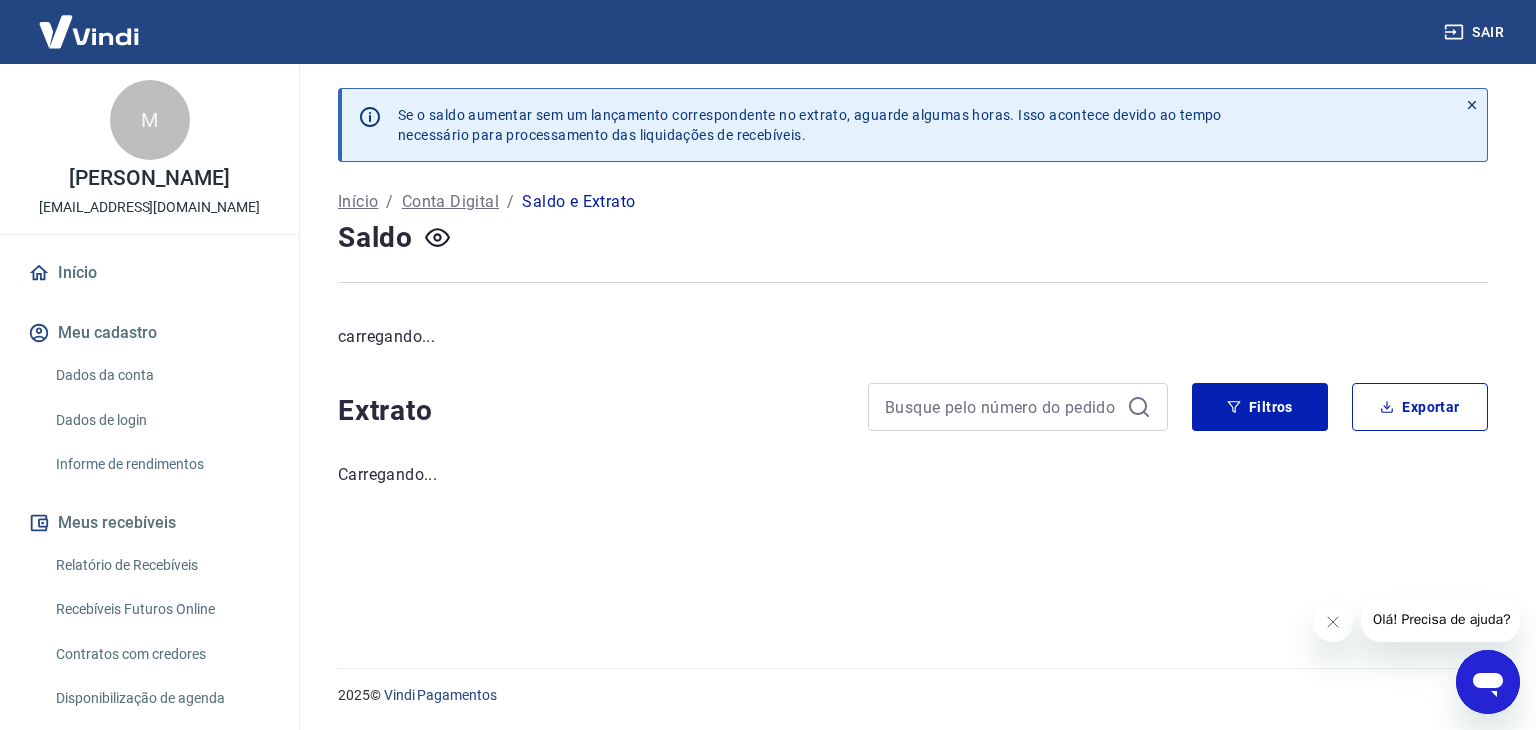 click on "Início" at bounding box center (149, 273) 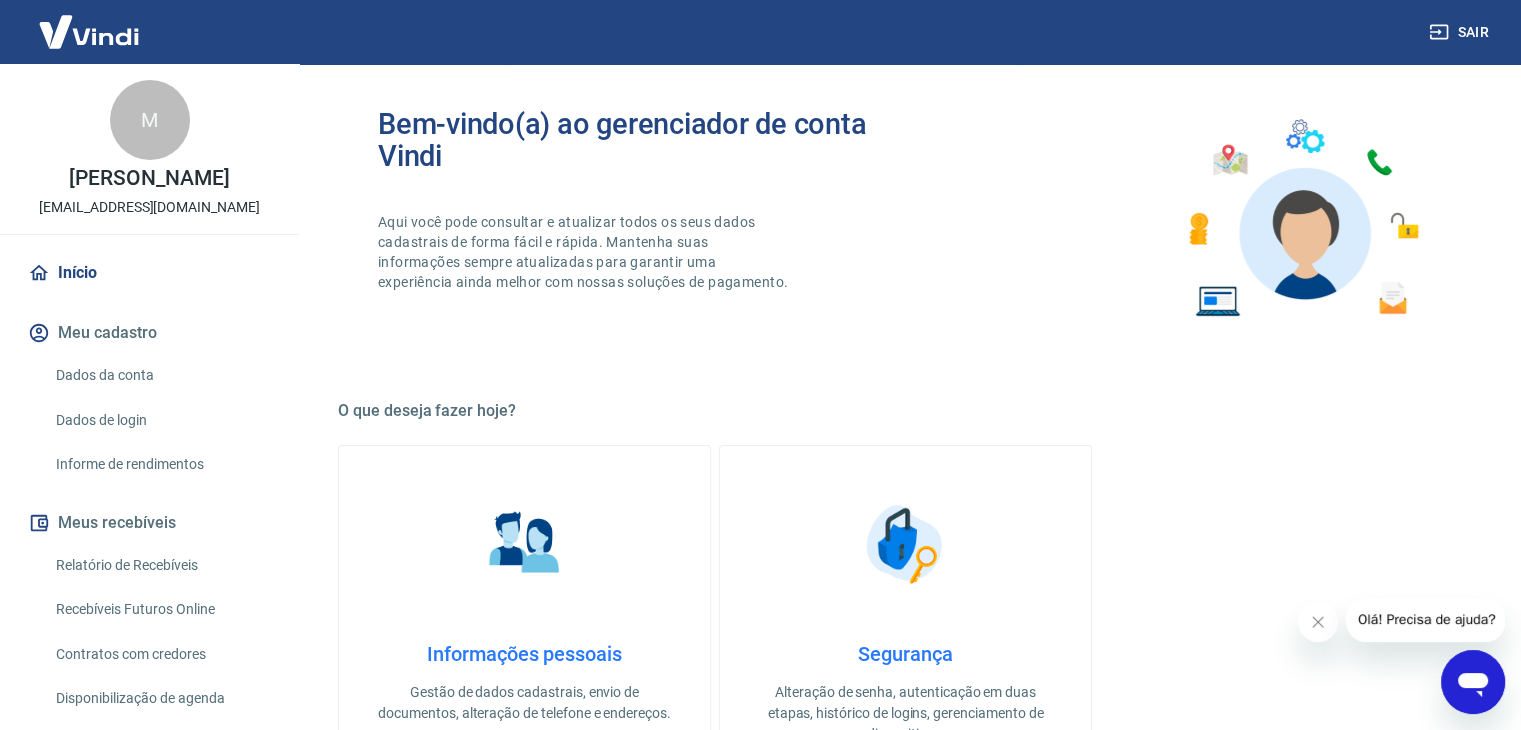 scroll, scrollTop: 200, scrollLeft: 0, axis: vertical 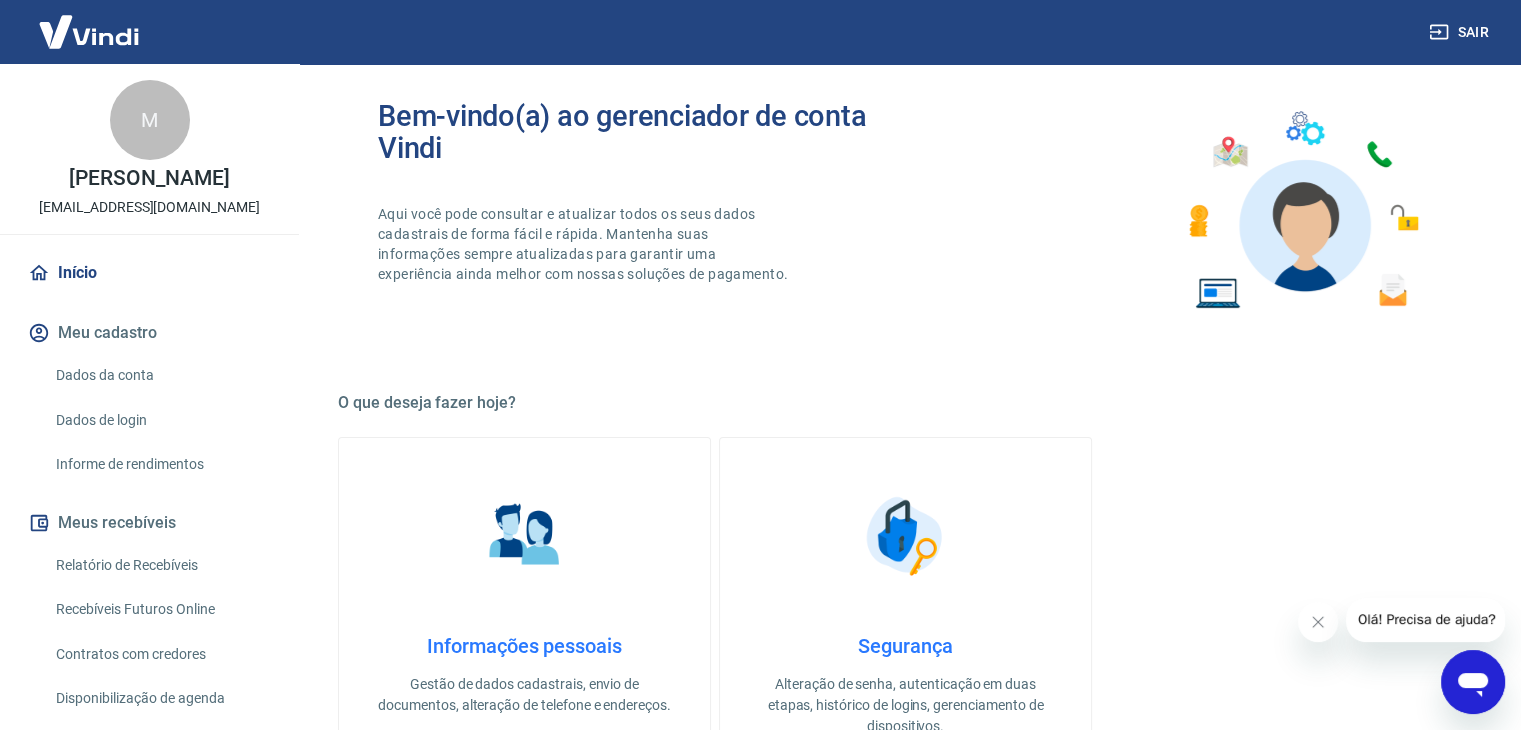 click on "Meu cadastro" at bounding box center [149, 333] 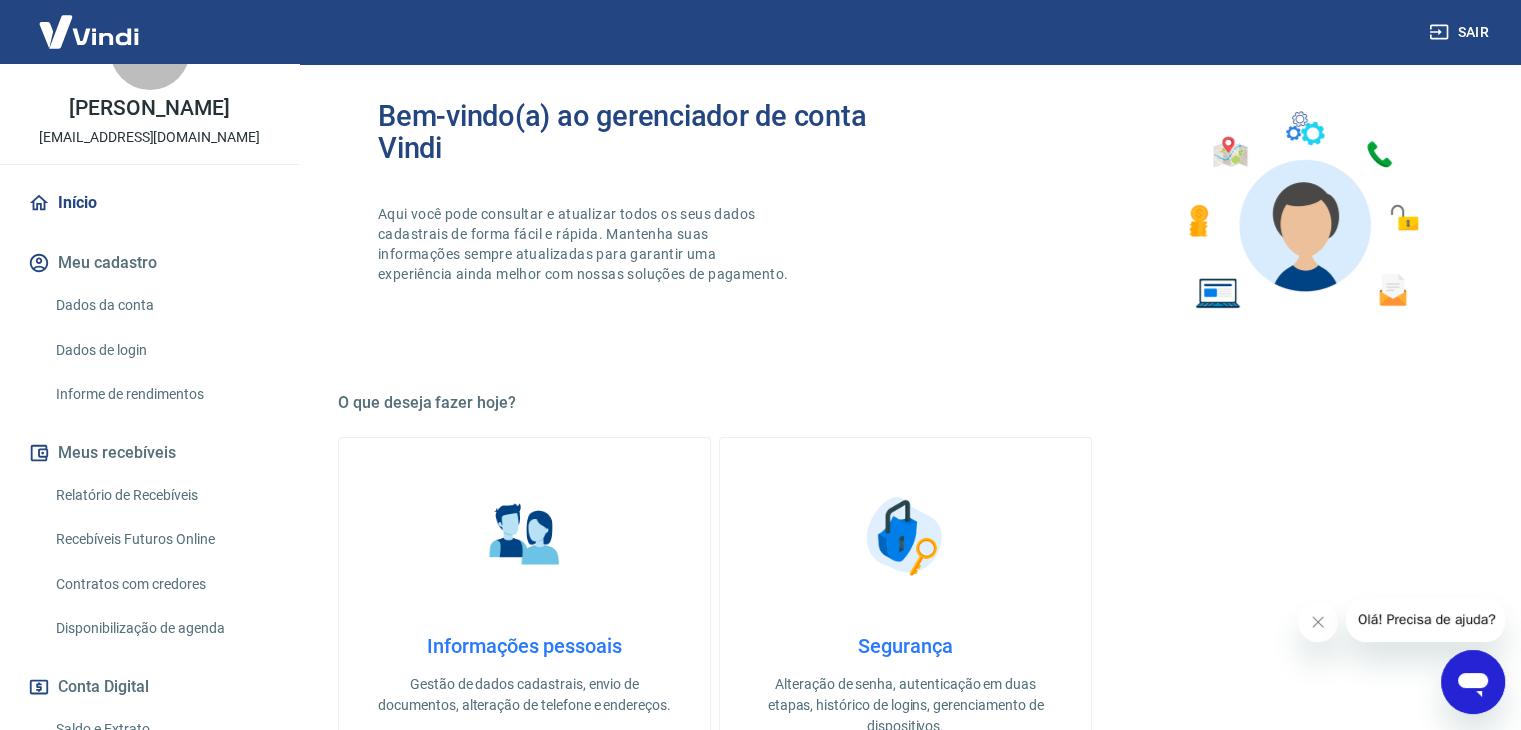 scroll, scrollTop: 100, scrollLeft: 0, axis: vertical 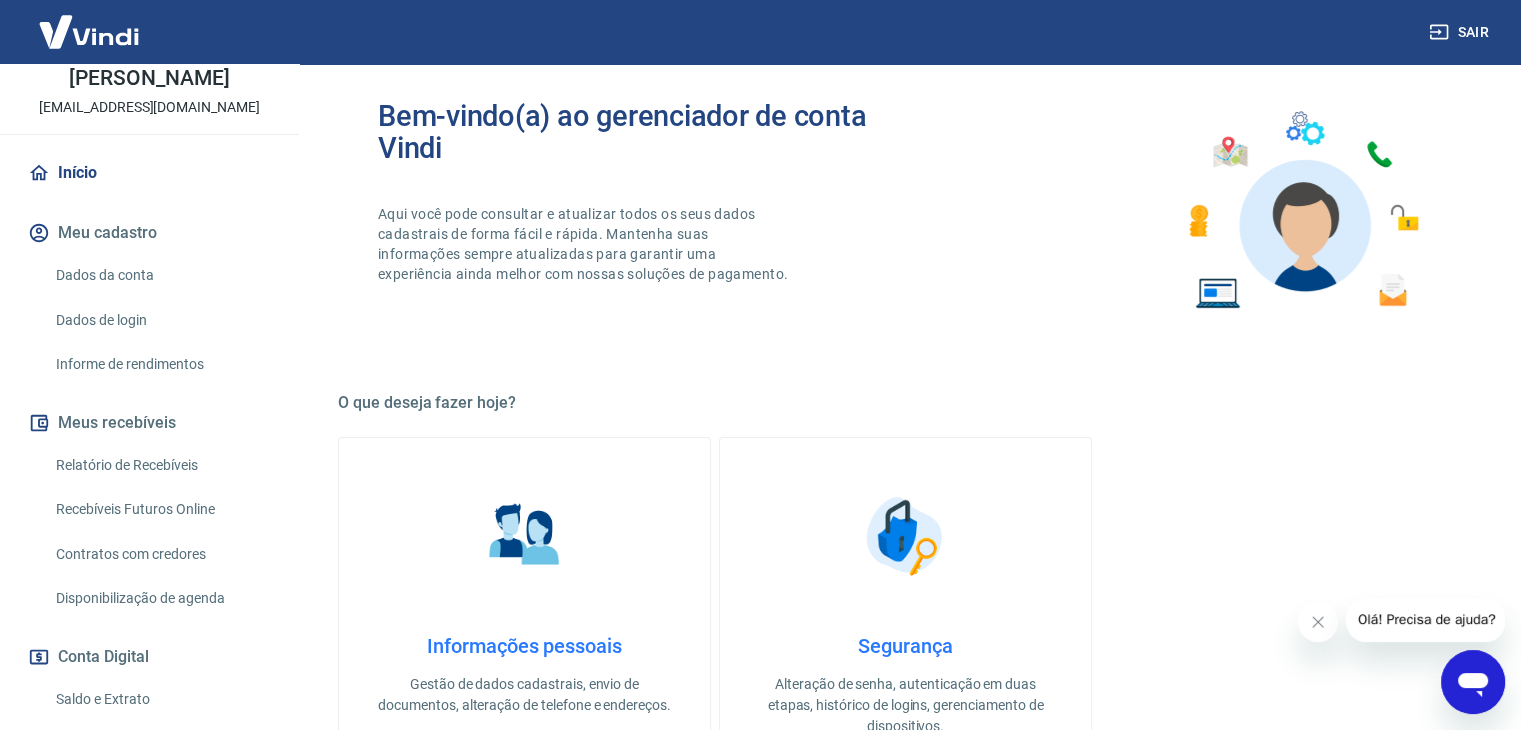 click at bounding box center [89, 31] 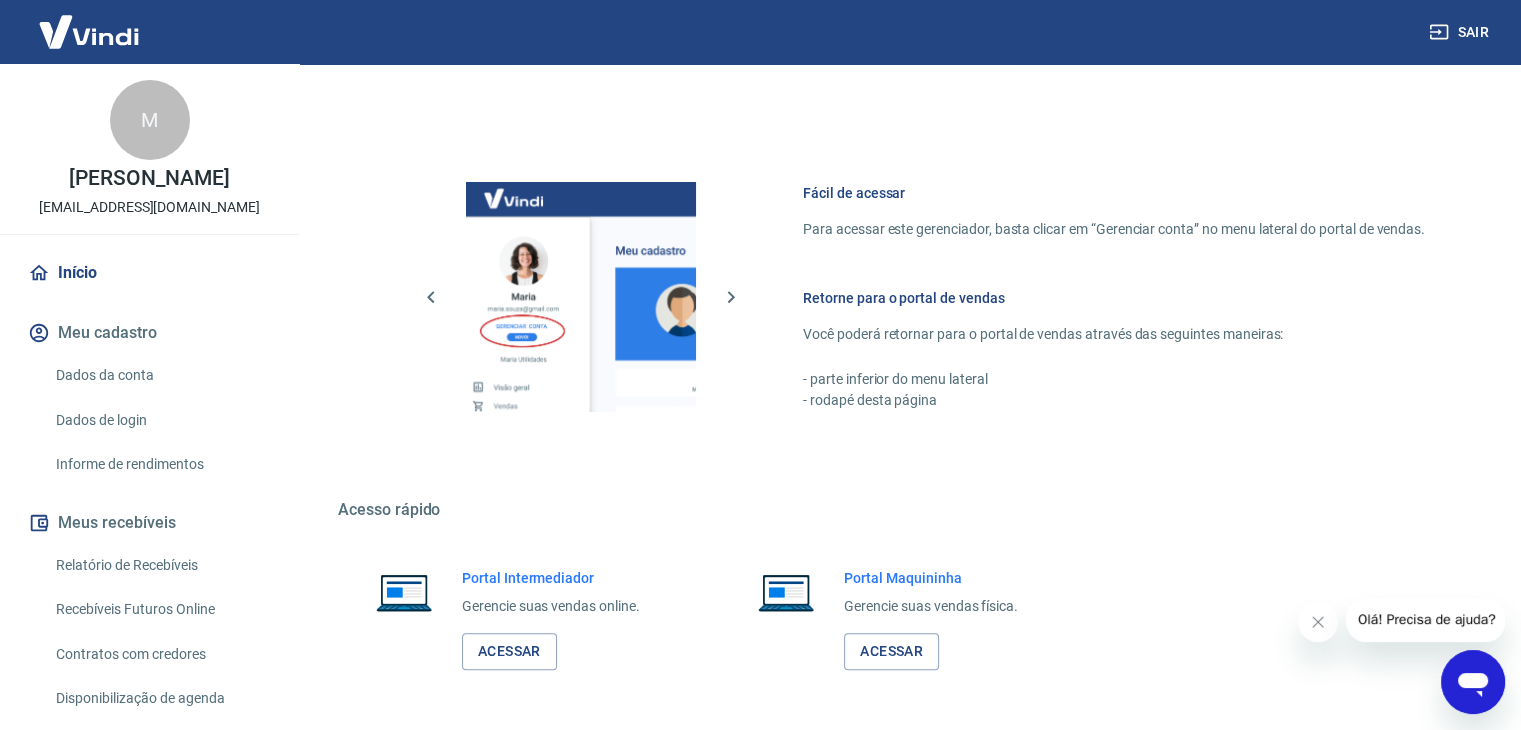 scroll, scrollTop: 996, scrollLeft: 0, axis: vertical 